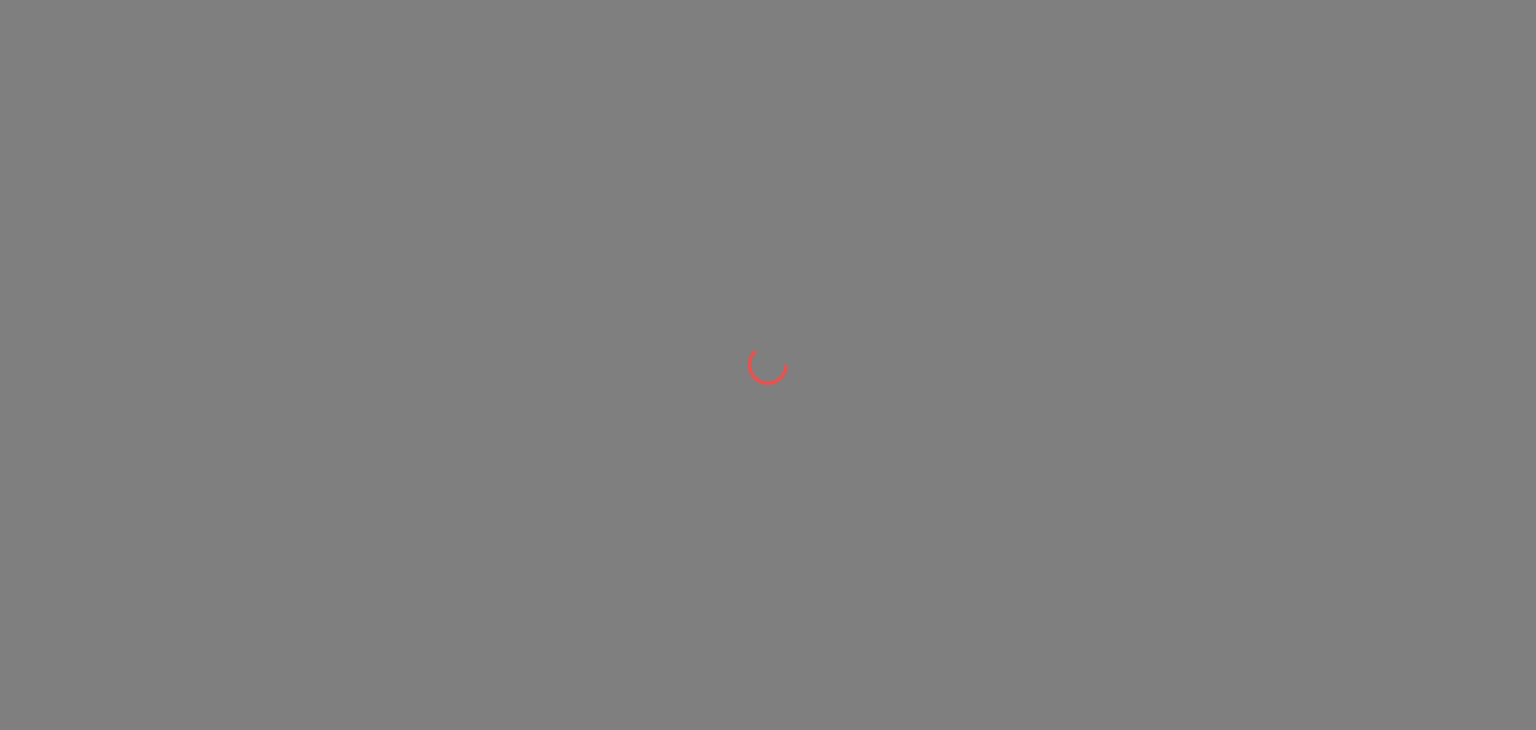 scroll, scrollTop: 0, scrollLeft: 0, axis: both 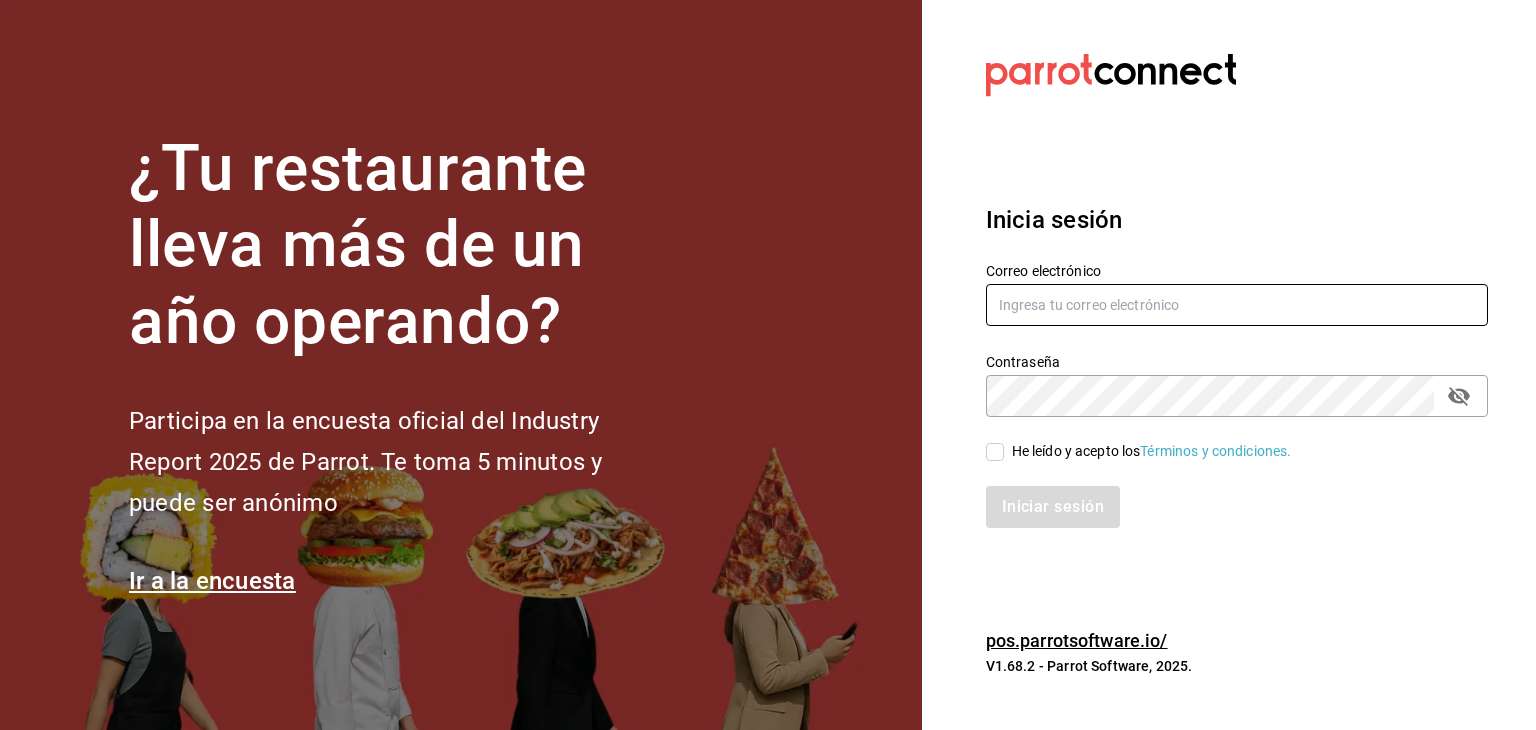 click at bounding box center [1237, 305] 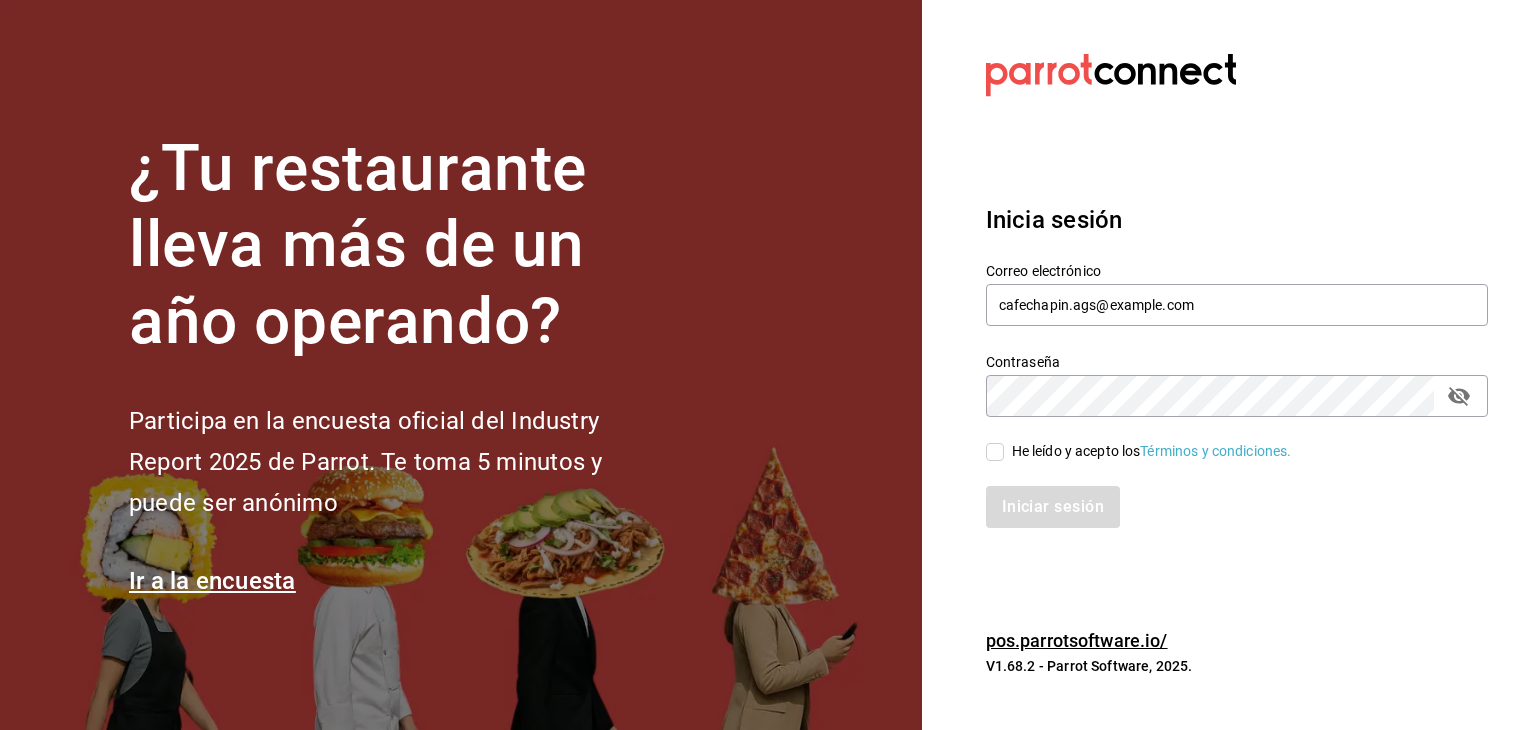 click on "He leído y acepto los  Términos y condiciones." at bounding box center (1152, 451) 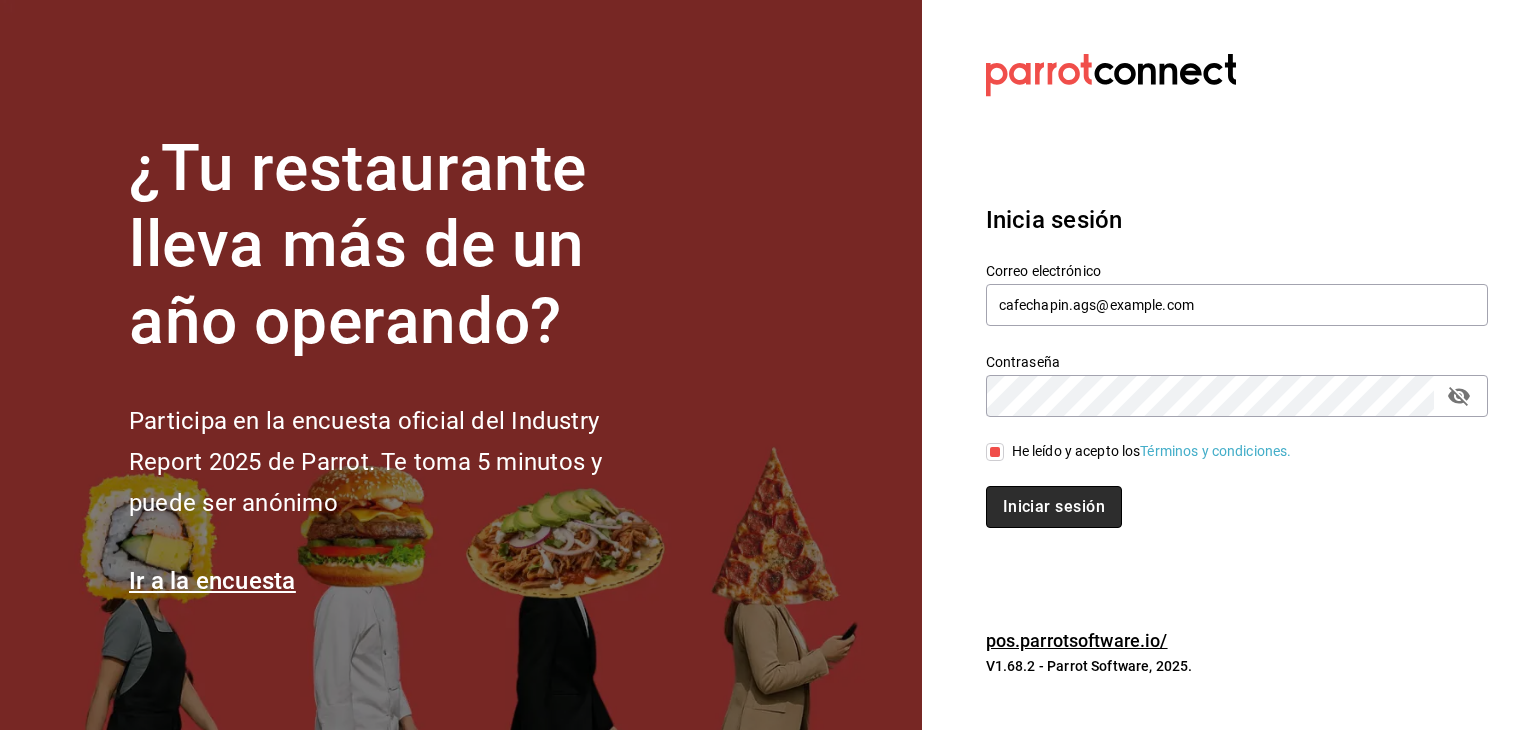 click on "Iniciar sesión" at bounding box center (1054, 507) 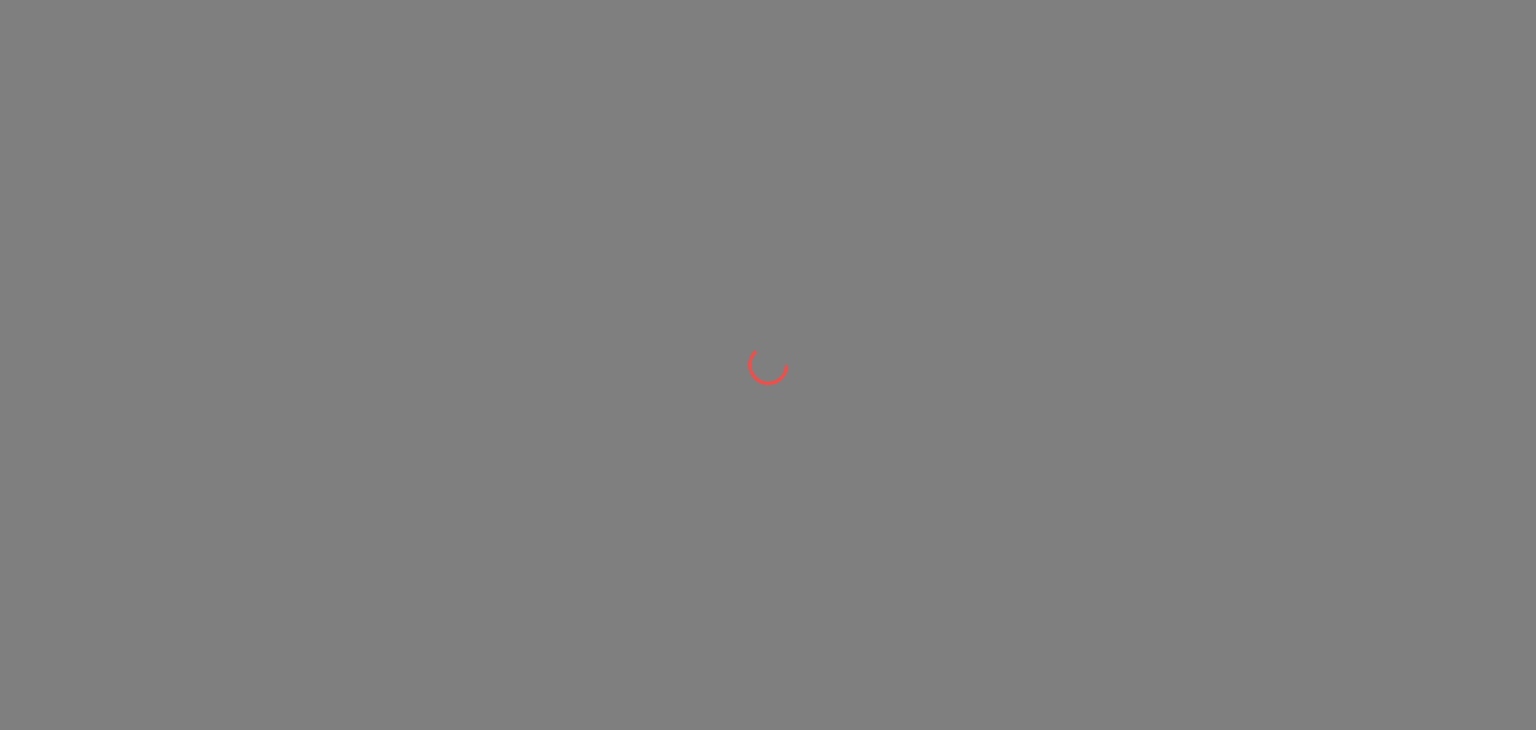 scroll, scrollTop: 0, scrollLeft: 0, axis: both 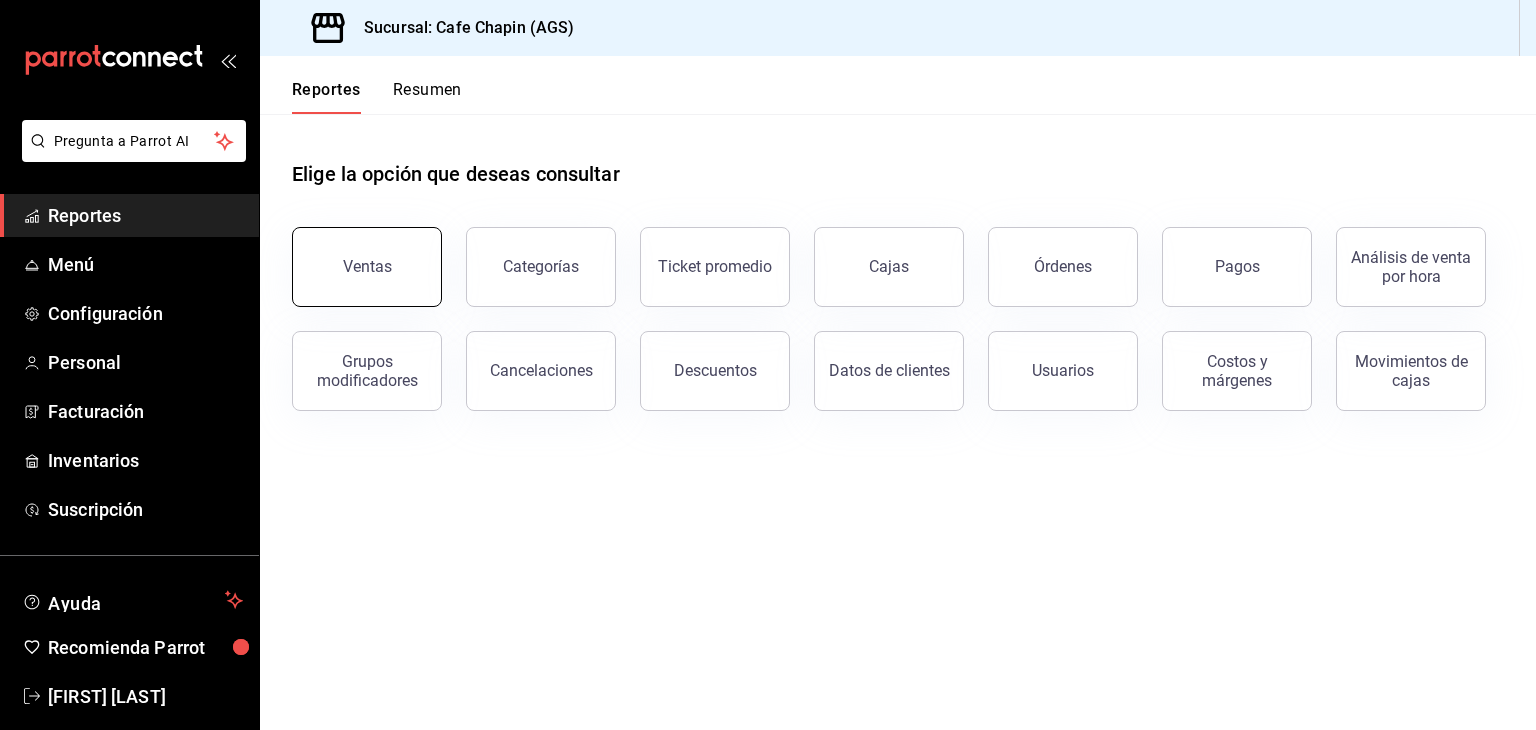 click on "Ventas" at bounding box center [367, 267] 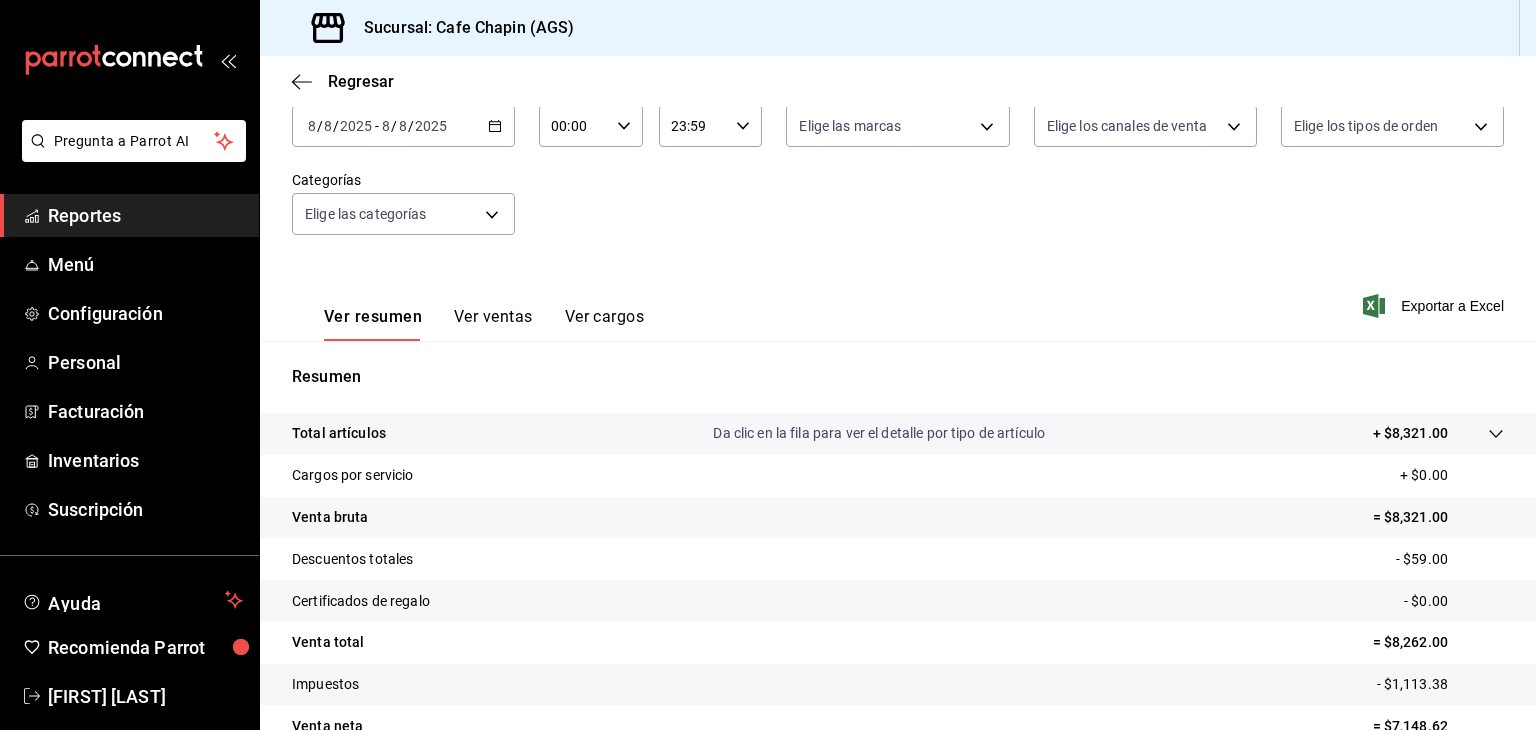 scroll, scrollTop: 228, scrollLeft: 0, axis: vertical 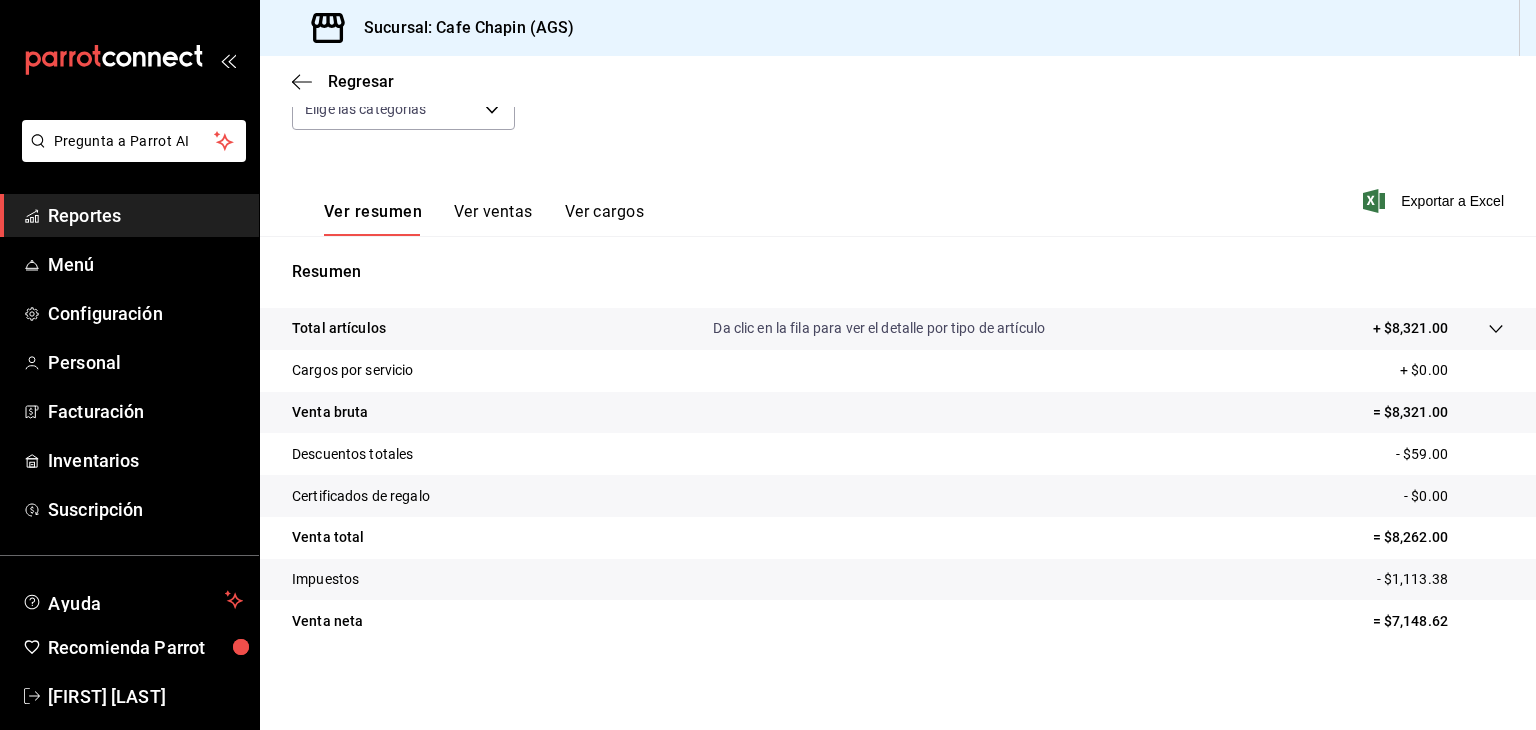 click 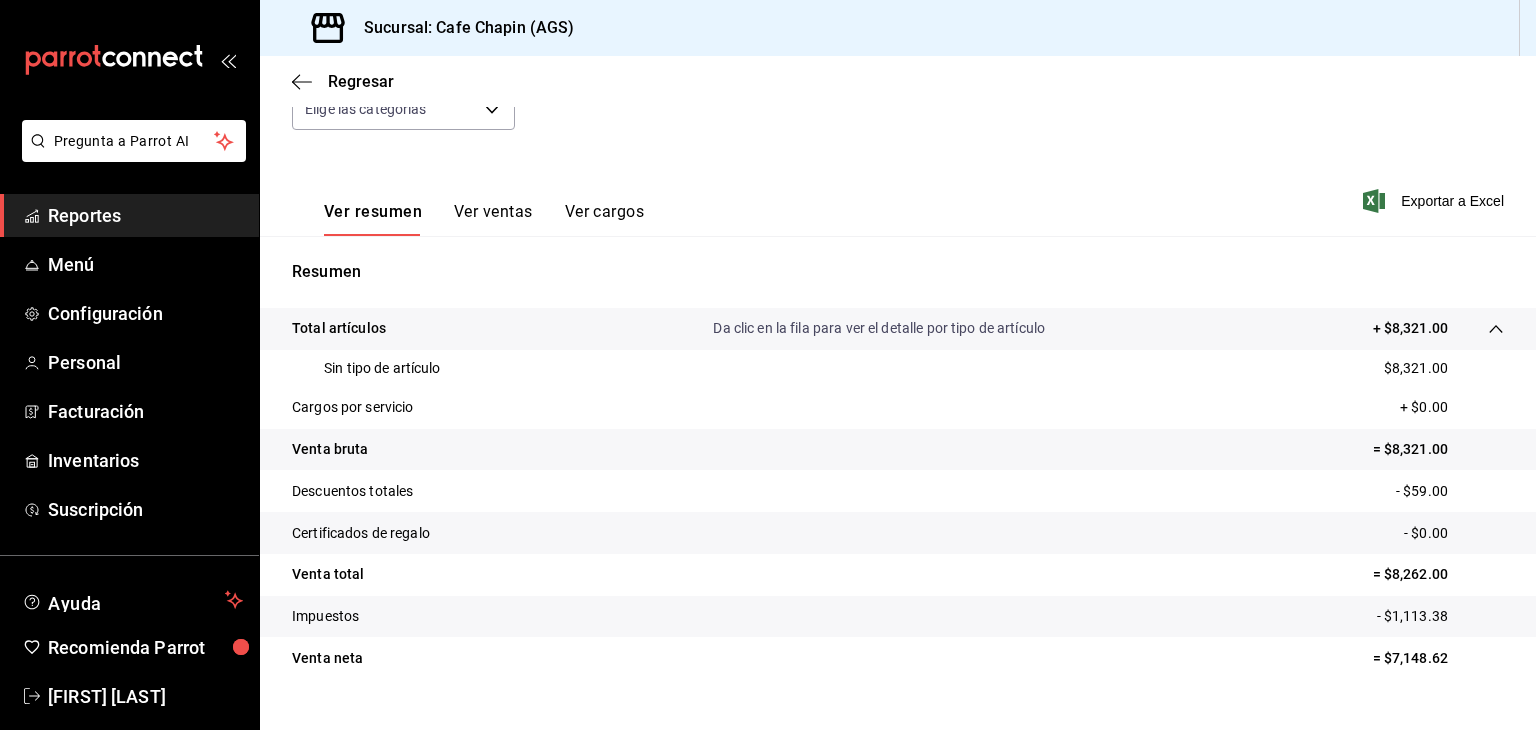 click 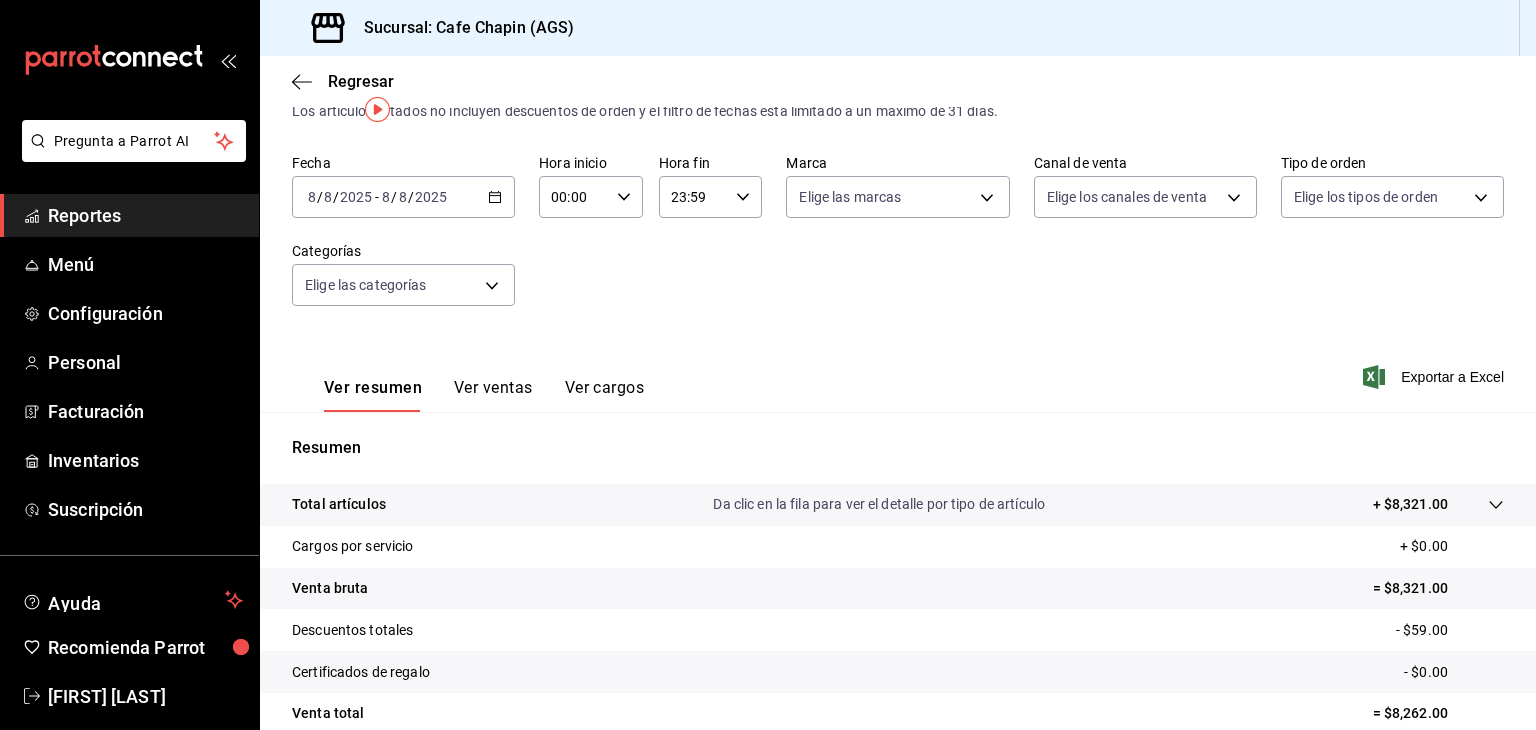 scroll, scrollTop: 28, scrollLeft: 0, axis: vertical 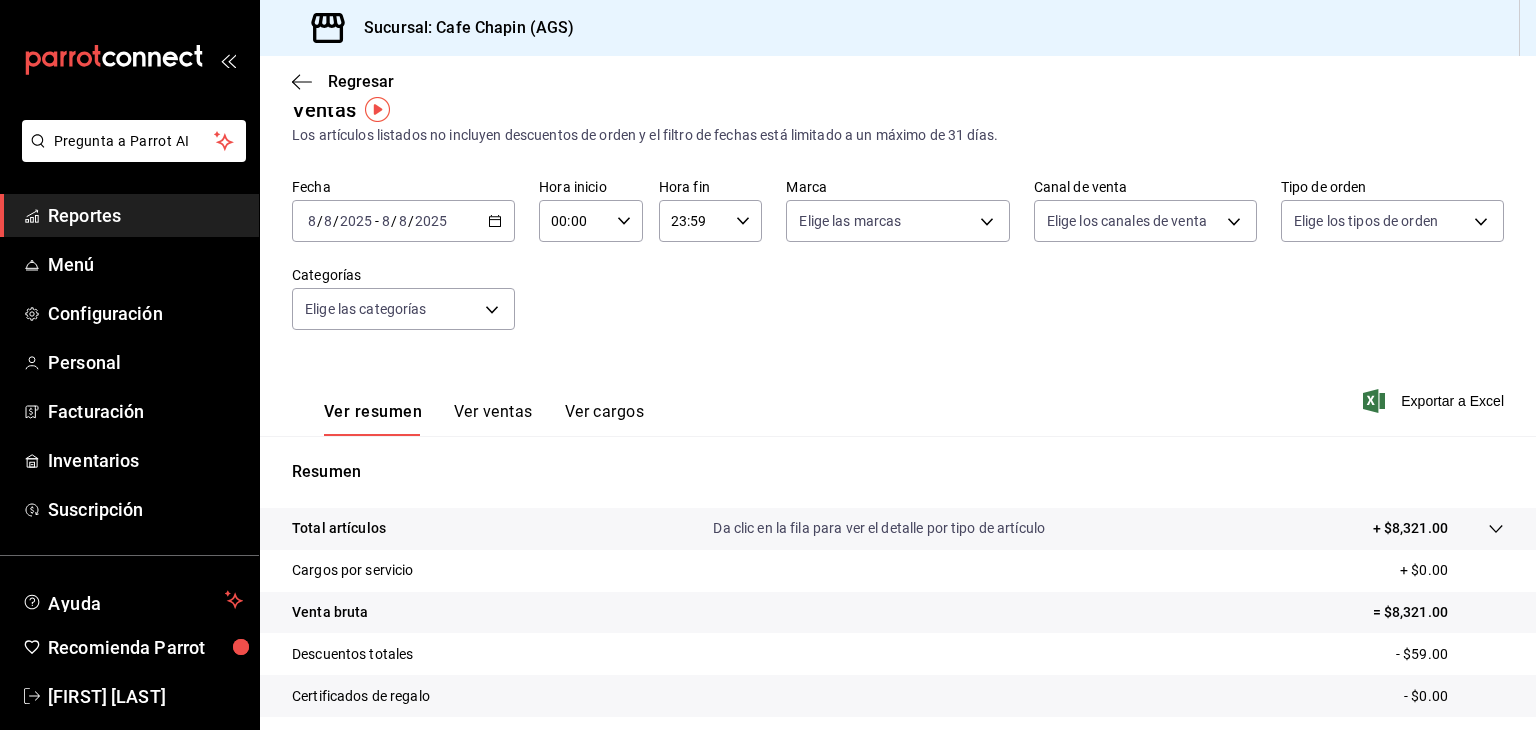 click on "Elige las categorías" at bounding box center (403, 305) 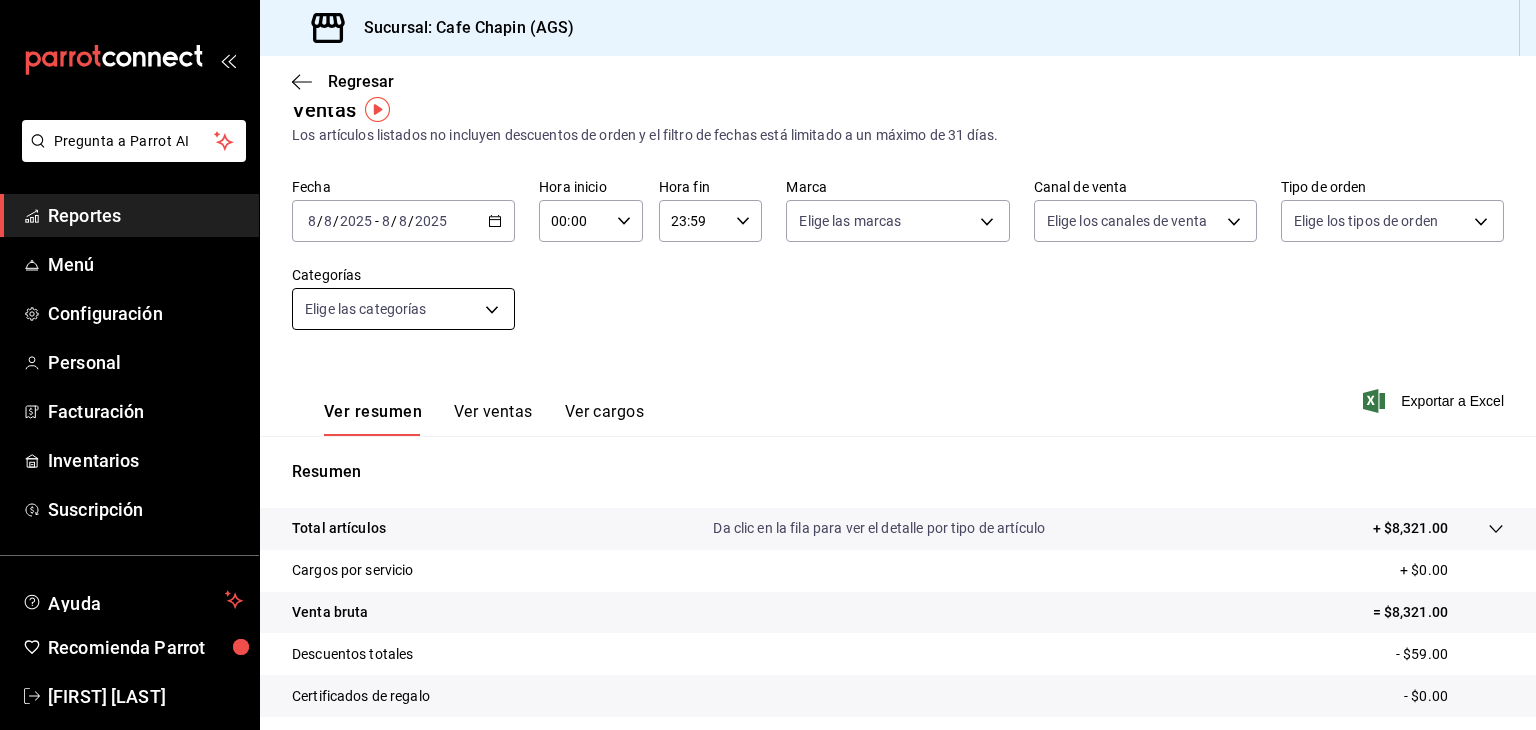 click on "Pregunta a Parrot AI Reportes   Menú   Configuración   Personal   Facturación   Inventarios     Ayuda" at bounding box center (768, 365) 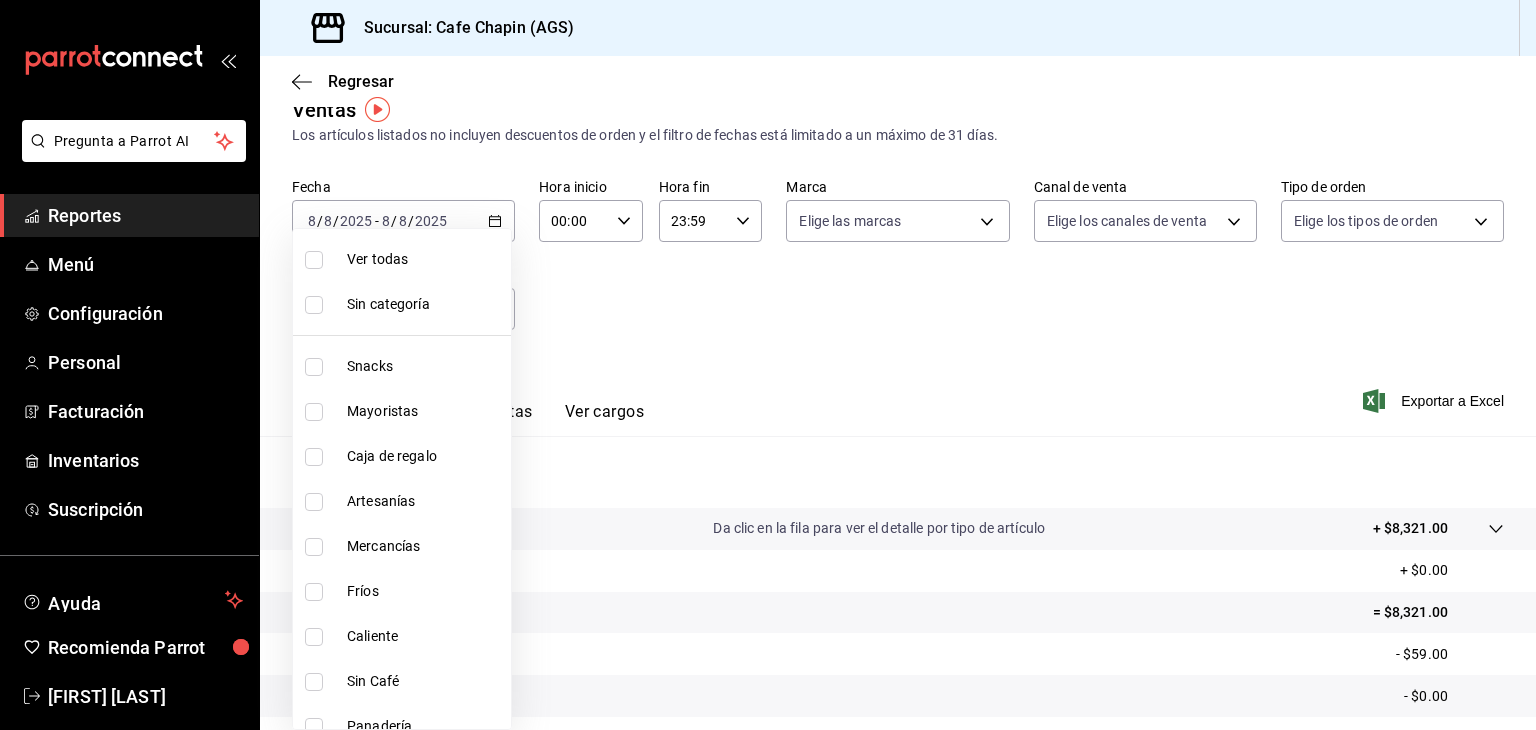click at bounding box center [768, 365] 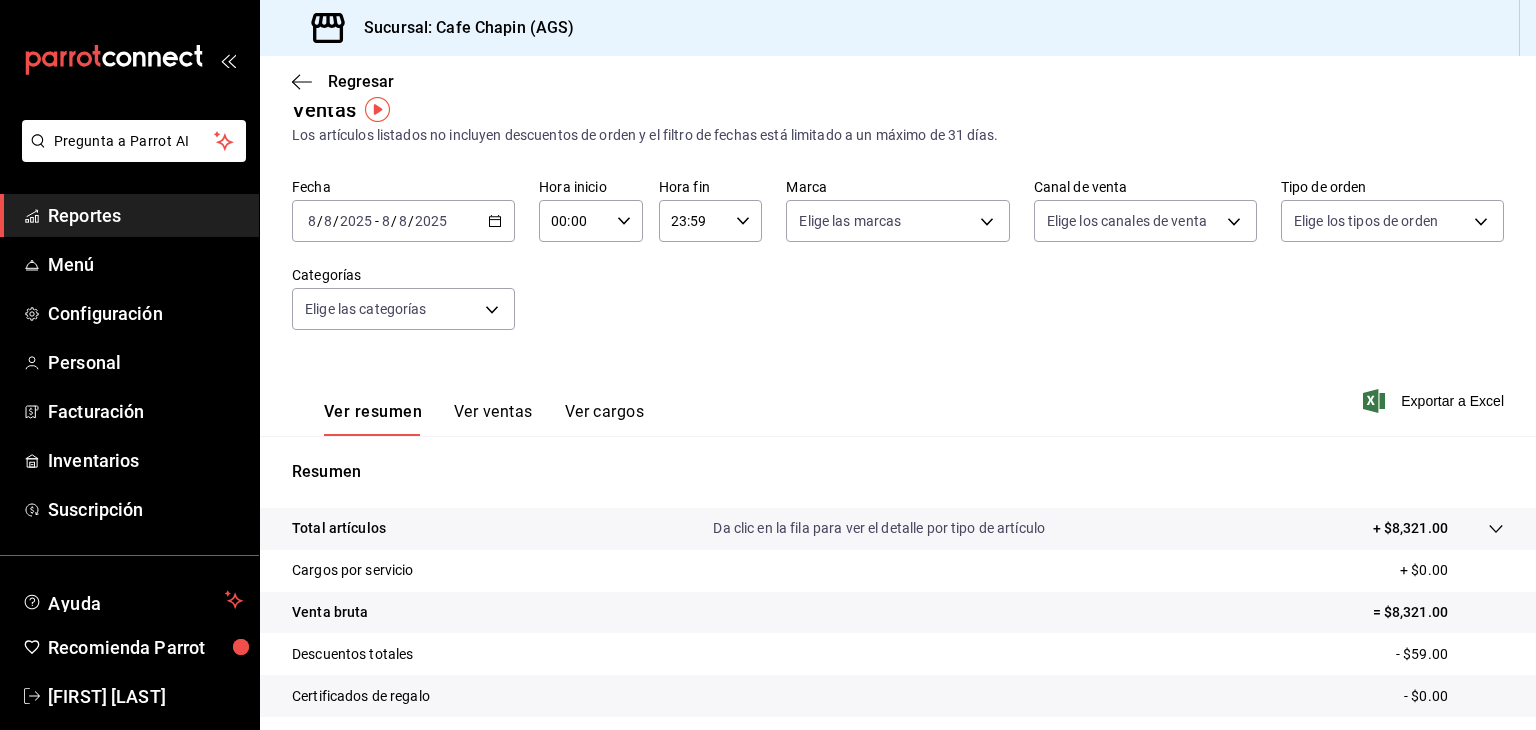 click 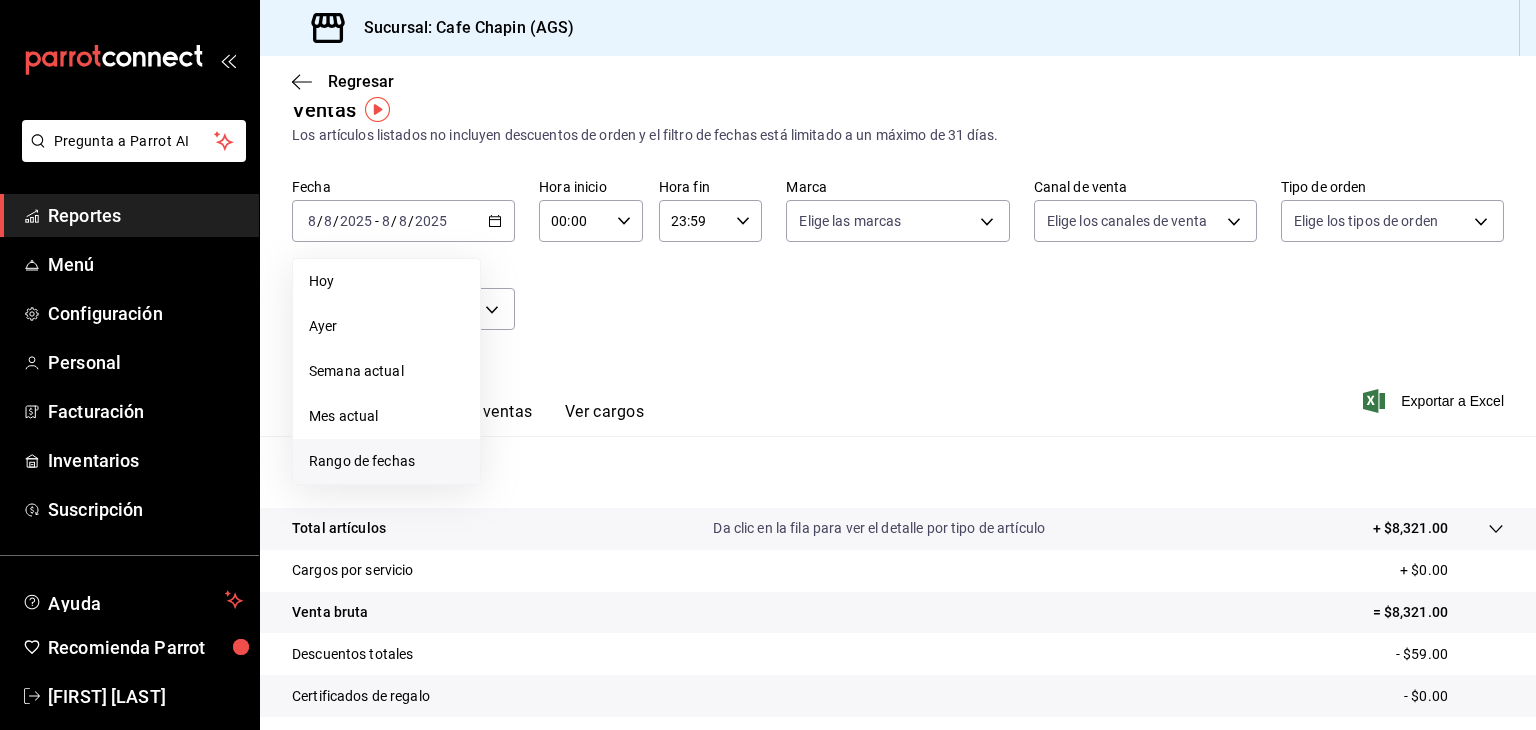 click on "Rango de fechas" at bounding box center (386, 461) 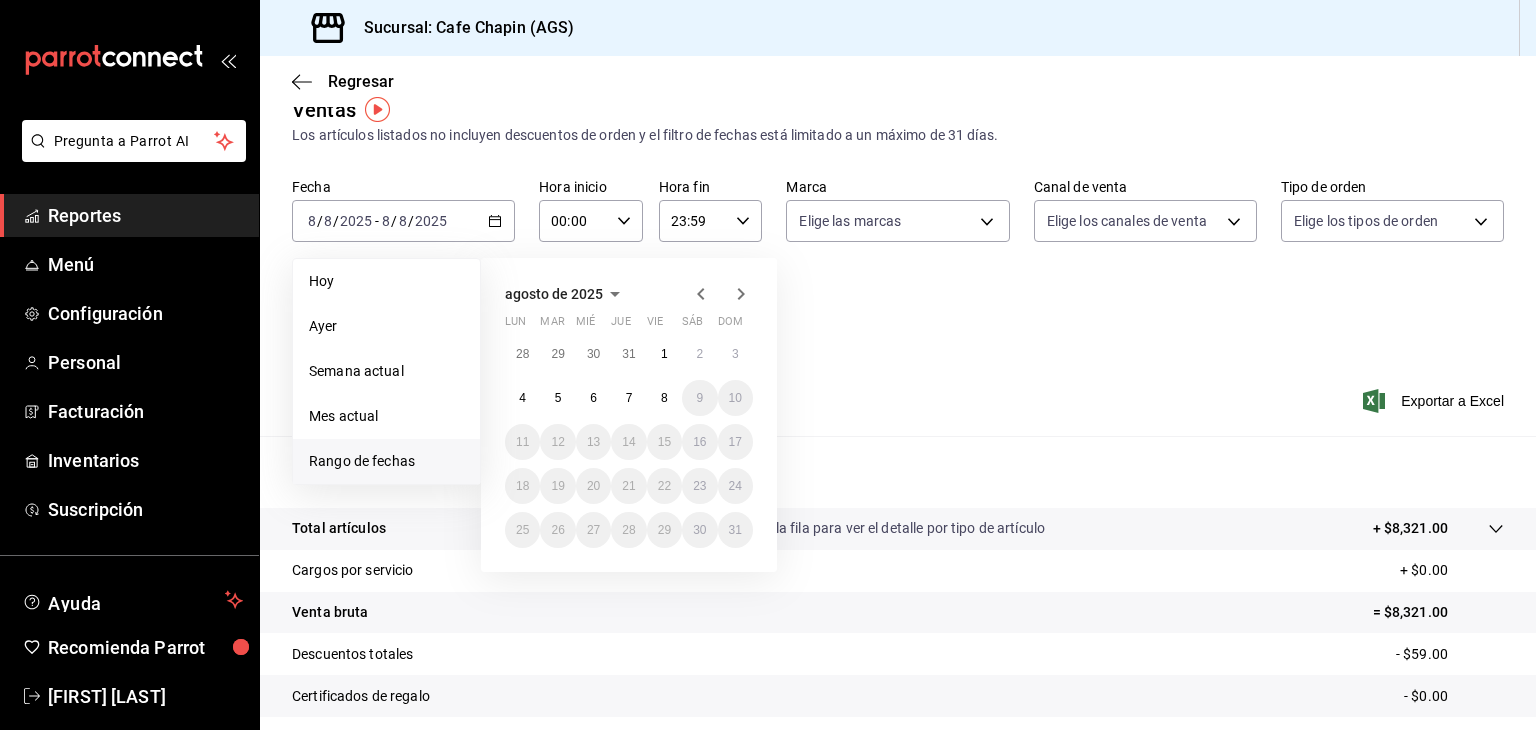 click on "agosto de 2025" at bounding box center (554, 294) 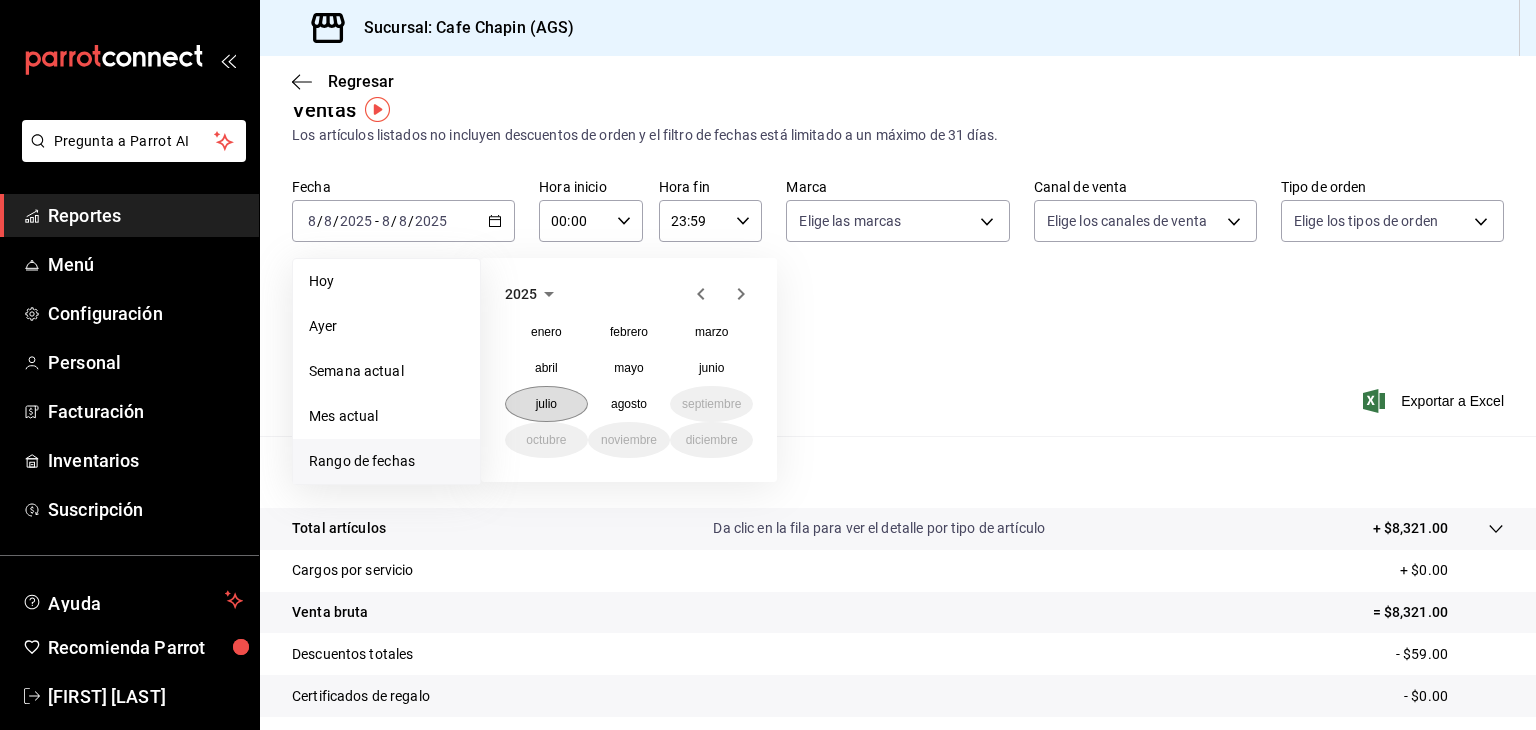 click on "julio" at bounding box center (546, 404) 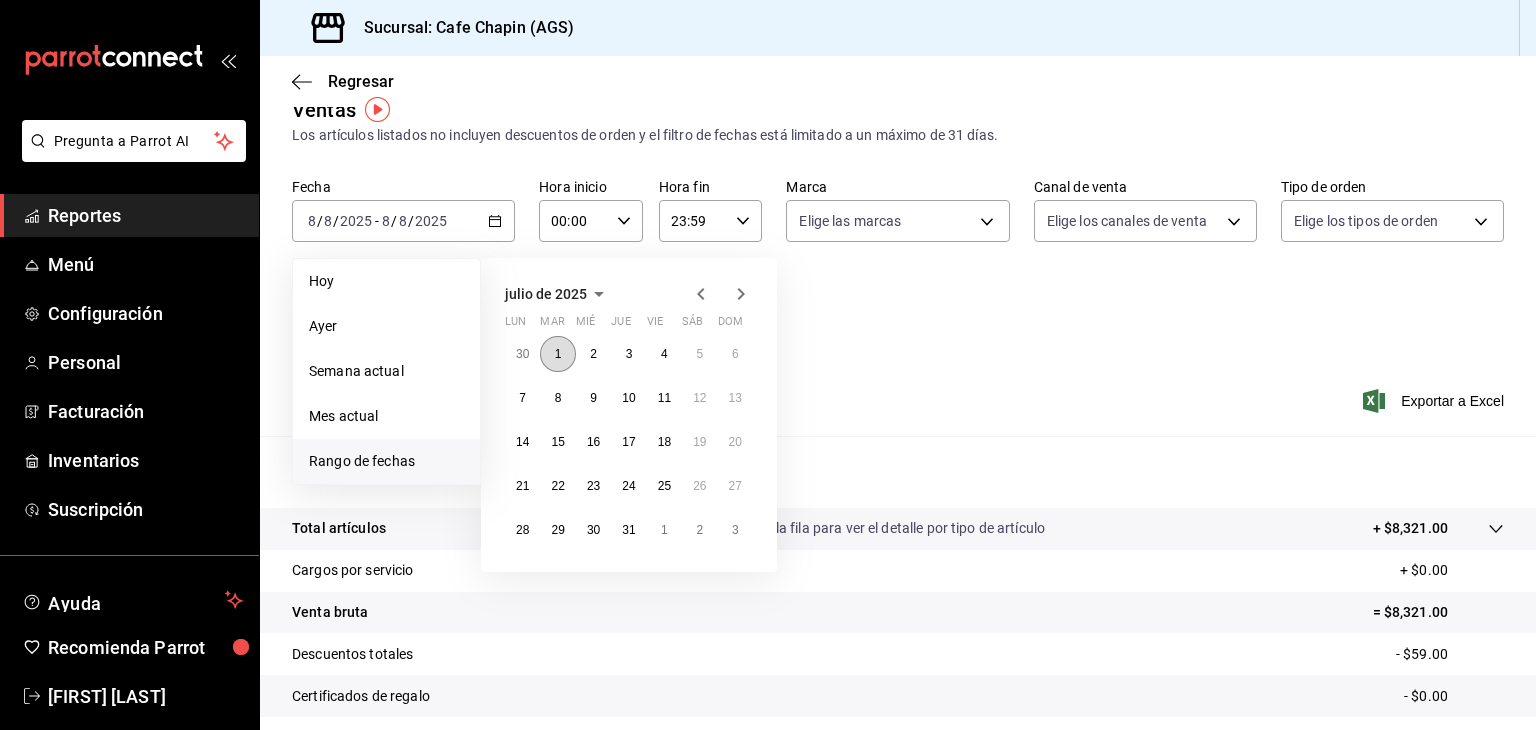 click on "1" at bounding box center [557, 354] 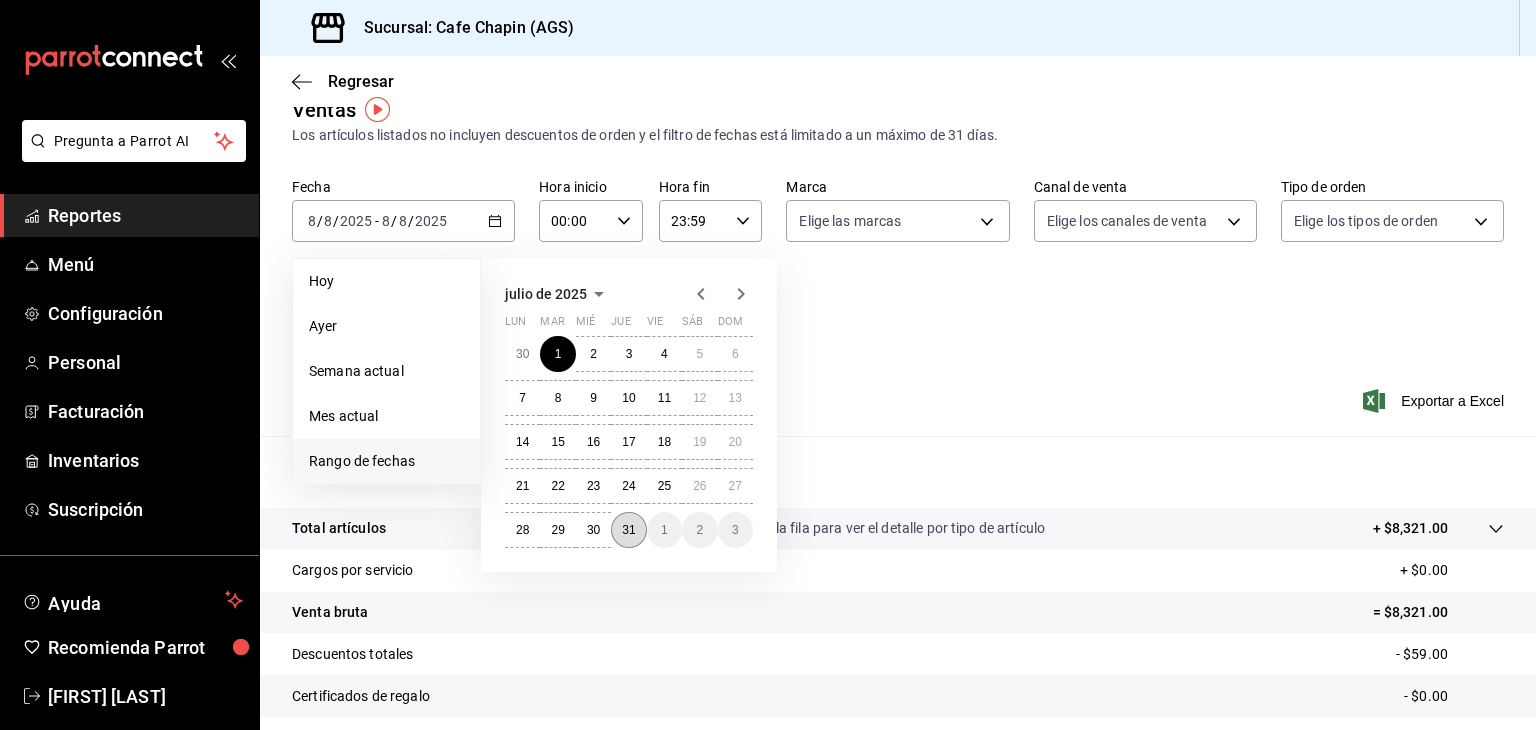 click on "31" at bounding box center (628, 530) 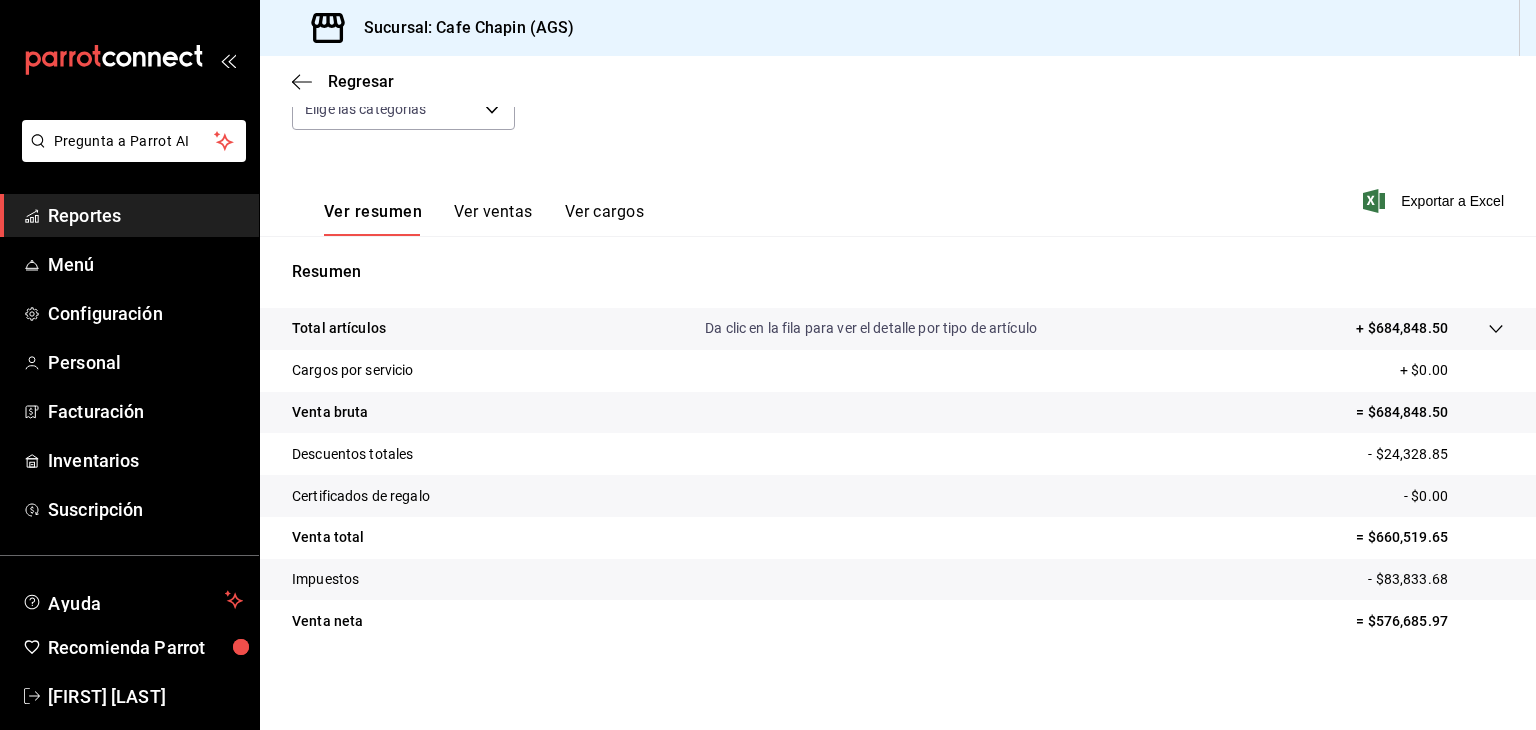 scroll, scrollTop: 128, scrollLeft: 0, axis: vertical 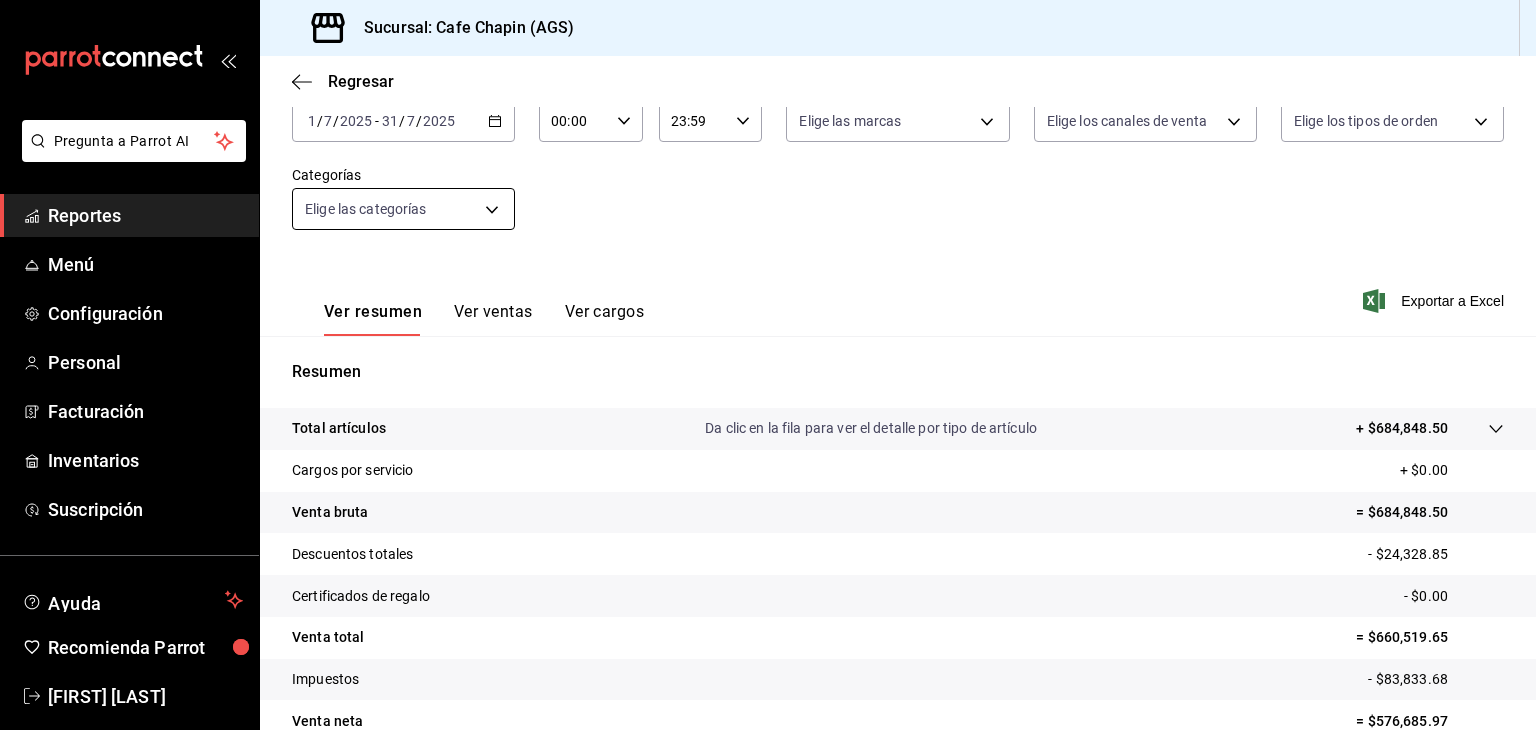 click on "Pregunta a Parrot AI Reportes   Menú   Configuración   Personal   Facturación   Inventarios   Suscripción   Ayuda Recomienda Parrot   [FIRST] [LAST]   Sugerir nueva función   Sucursal: Cafe Chapin (AGS) Regresar Ventas Los artículos listados no incluyen descuentos de orden y el filtro de fechas está limitado a un máximo de 31 días. Fecha [DATE] [MONTH] / [YEAR] - [DATE] / [MONTH] / [YEAR] [TIME] [TIME] Hora inicio [TIME] Hora inicio Hora fin [TIME] Hora fin Marca Elige las marcas Canal de venta Elige los canales de venta Tipo de orden Elige los tipos de orden Categorías Elige las categorías Ver resumen Ver ventas Ver cargos Exportar a Excel Resumen Total artículos Da clic en la fila para ver el detalle por tipo de artículo + $684,848.50 Cargos por servicio + $0.00 Venta bruta = $684,848.50 Descuentos totales - $24,328.85 Certificados de regalo - $0.00 Venta total = $660,519.65 Impuestos - $83,833.68 Venta neta = $576,685.97 Pregunta a Parrot AI Reportes   Menú   Configuración   Personal   Facturación" at bounding box center (768, 365) 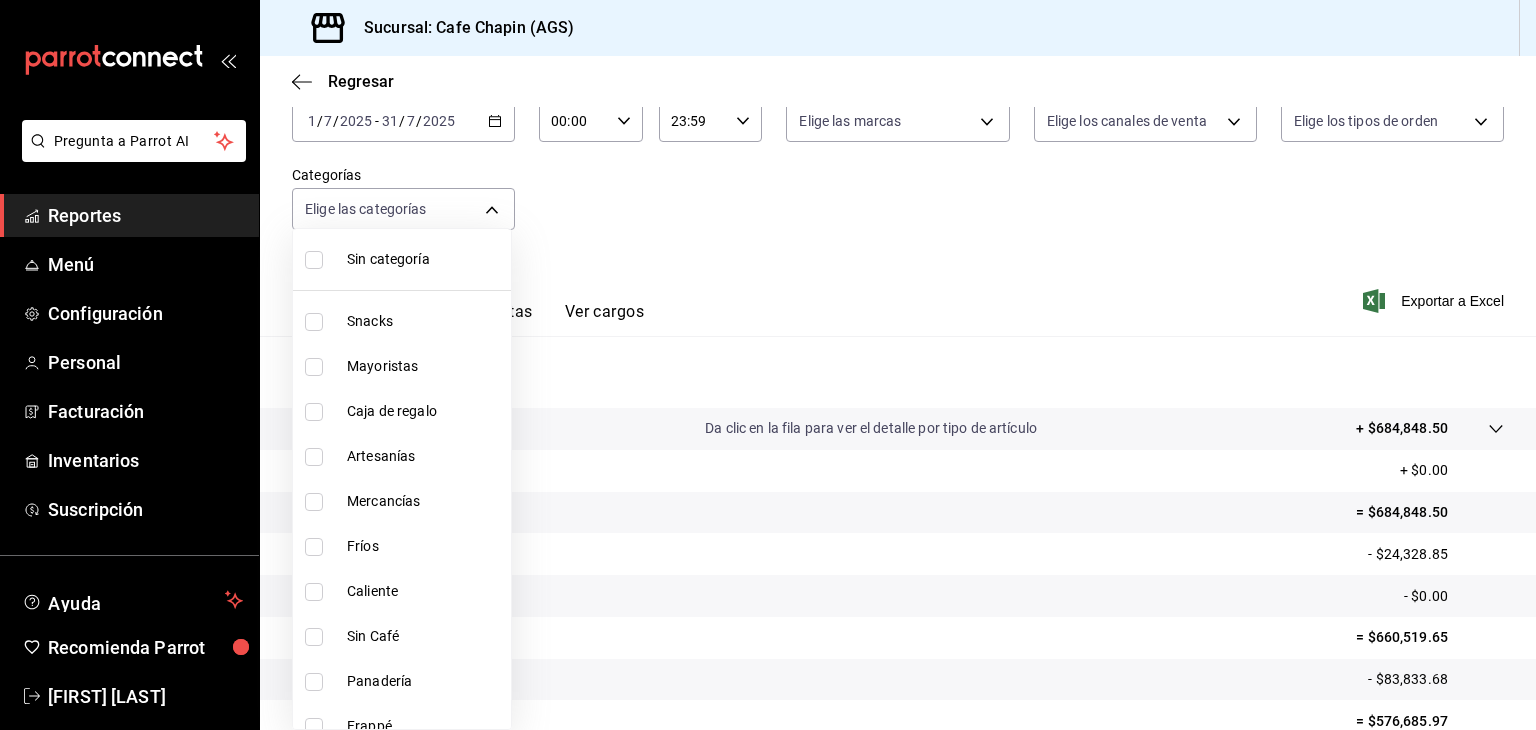 scroll, scrollTop: 0, scrollLeft: 0, axis: both 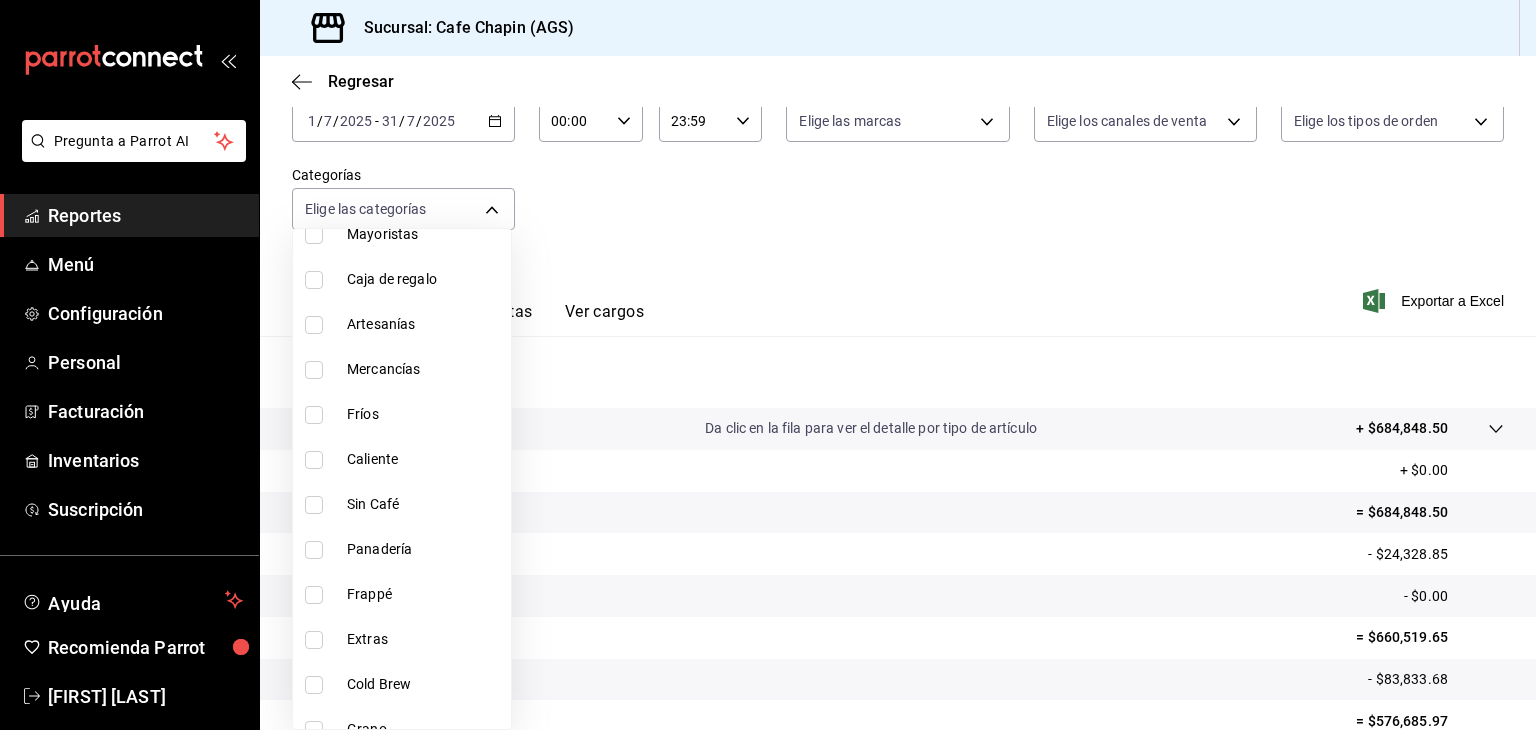 click on "Panadería" at bounding box center [425, 549] 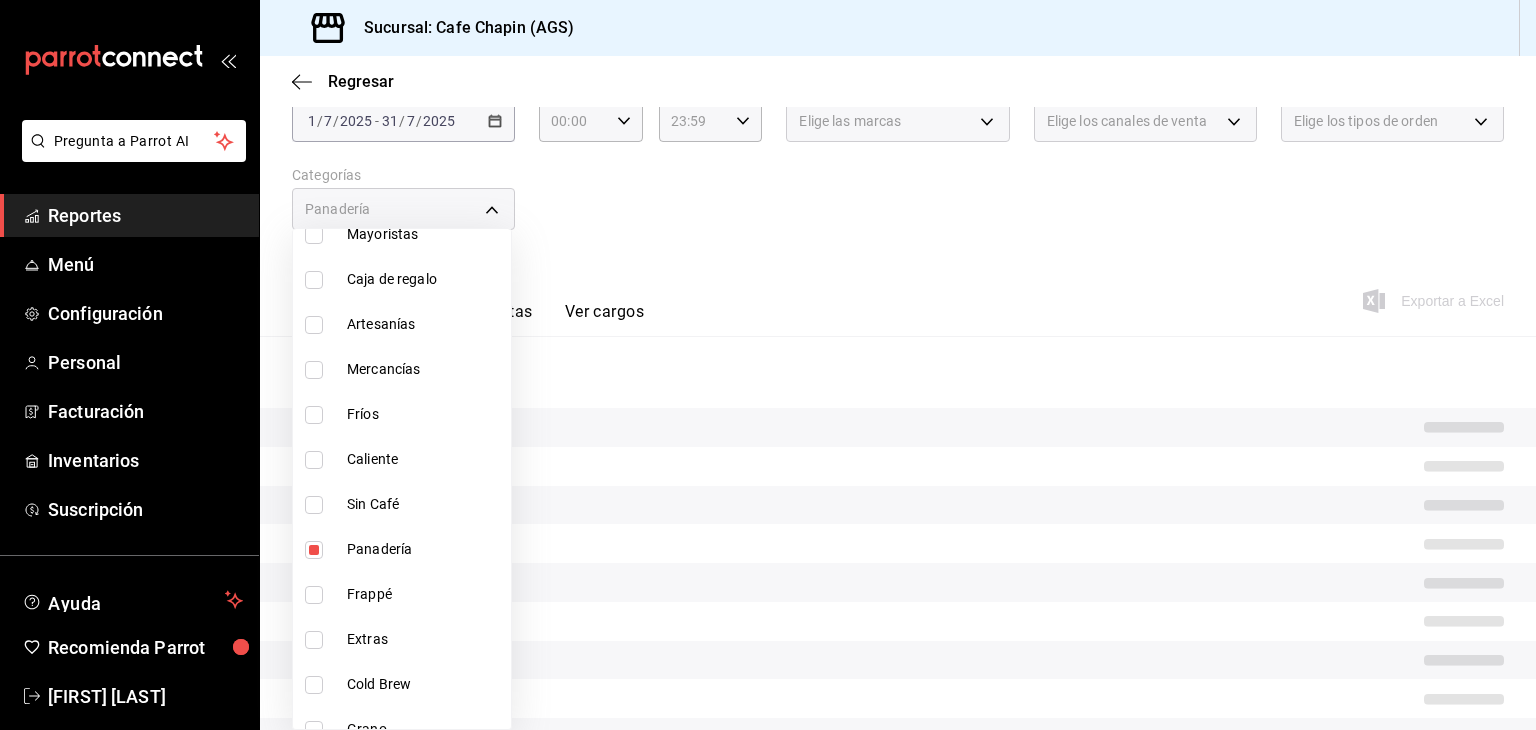 click at bounding box center (768, 365) 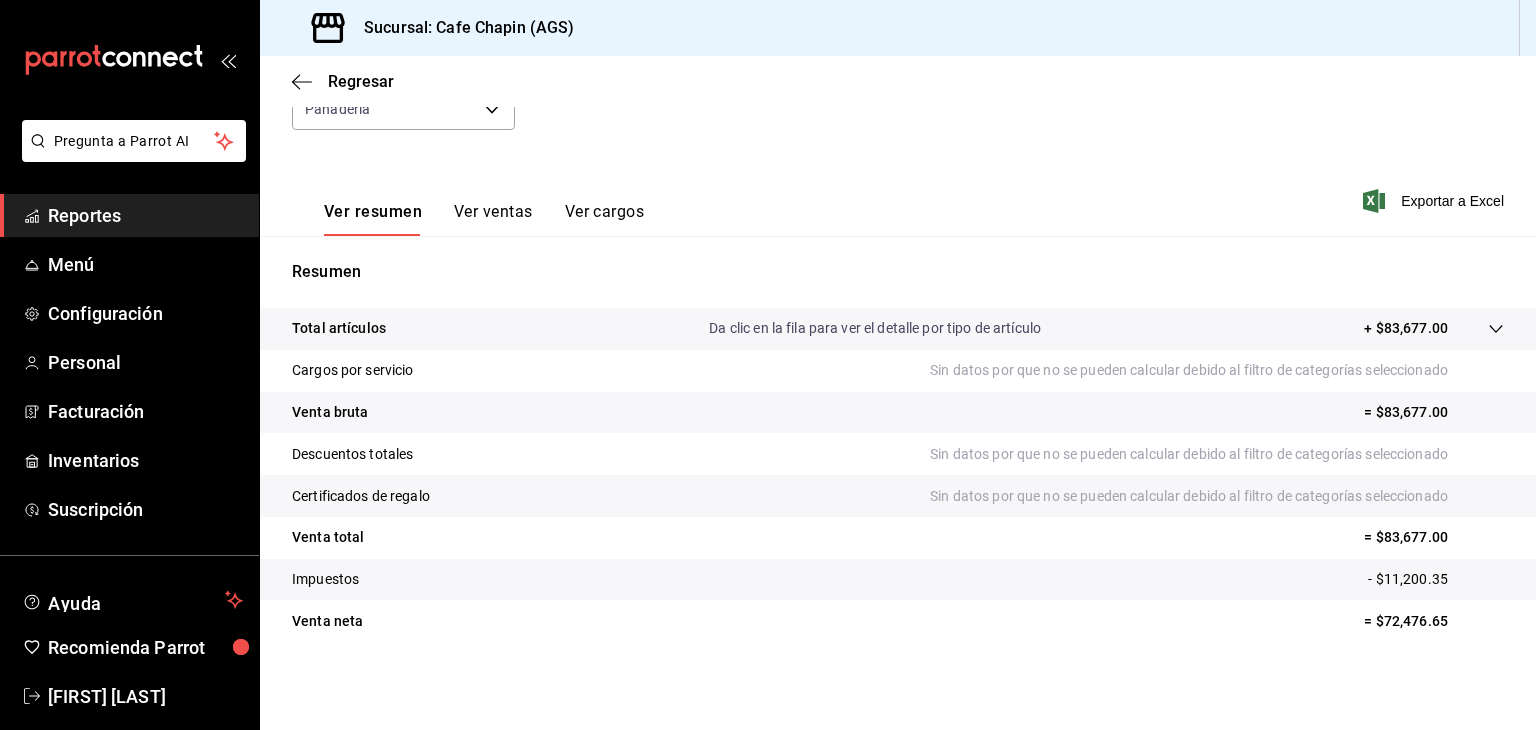 scroll, scrollTop: 228, scrollLeft: 0, axis: vertical 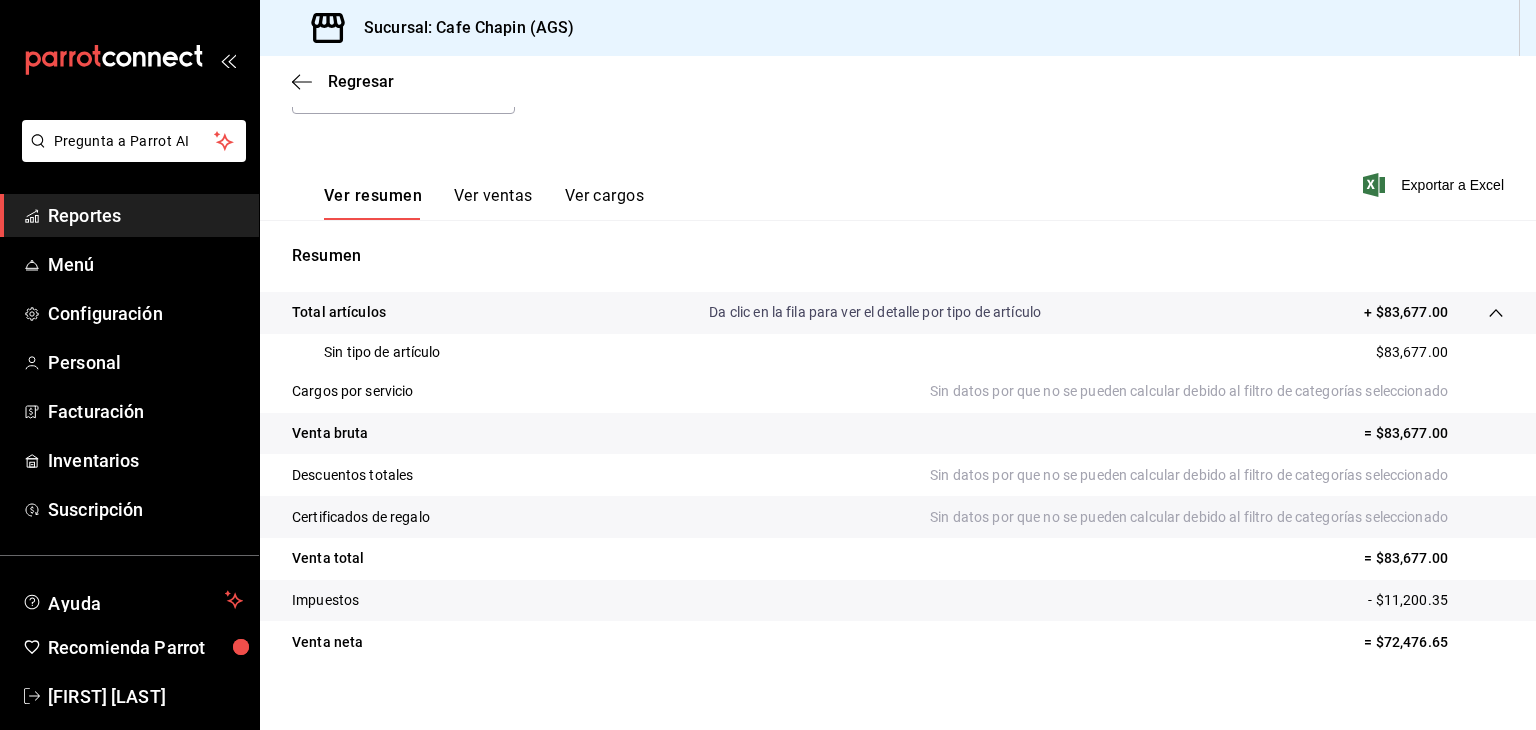 click on "Total artículos Da clic en la fila para ver el detalle por tipo de artículo + $83,677.00" at bounding box center [898, 313] 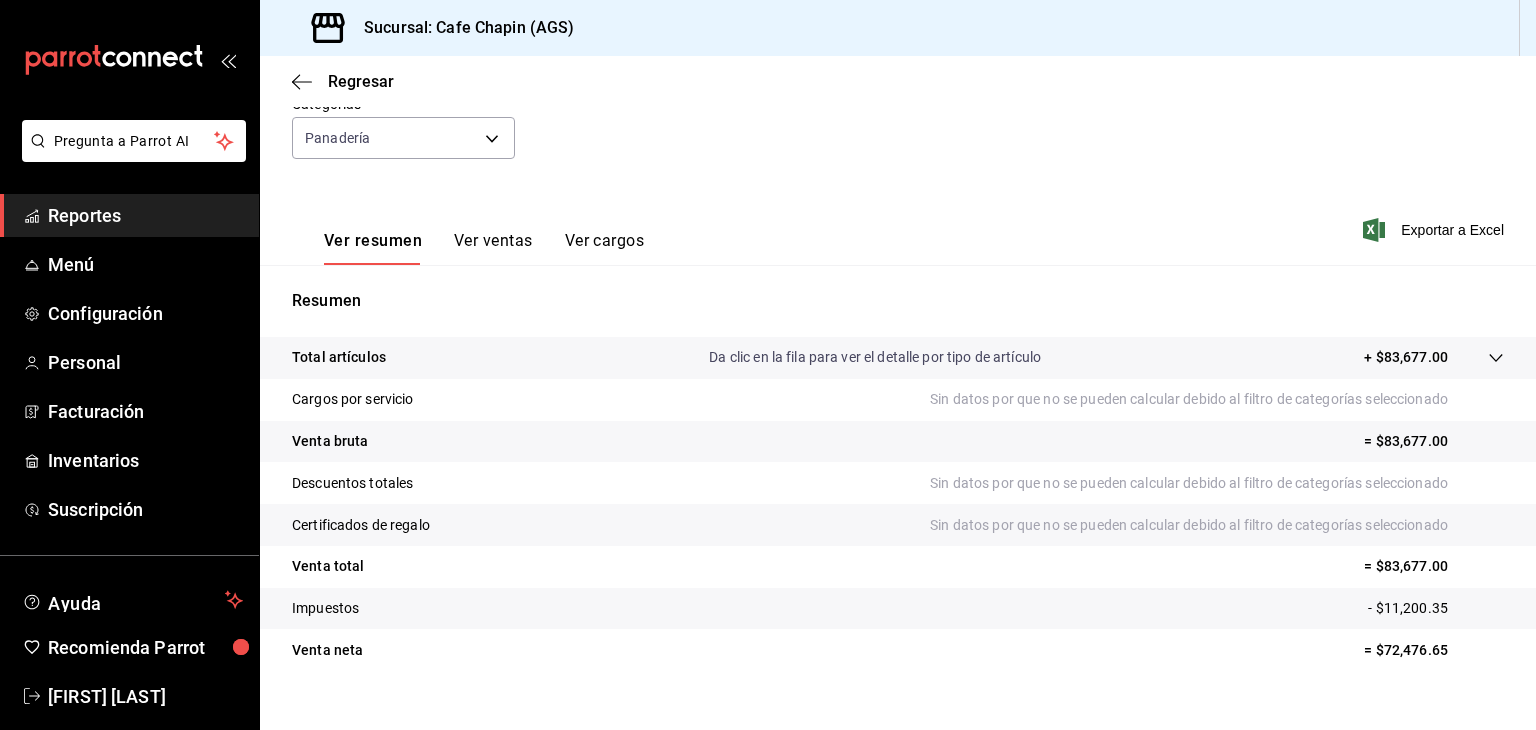 scroll, scrollTop: 228, scrollLeft: 0, axis: vertical 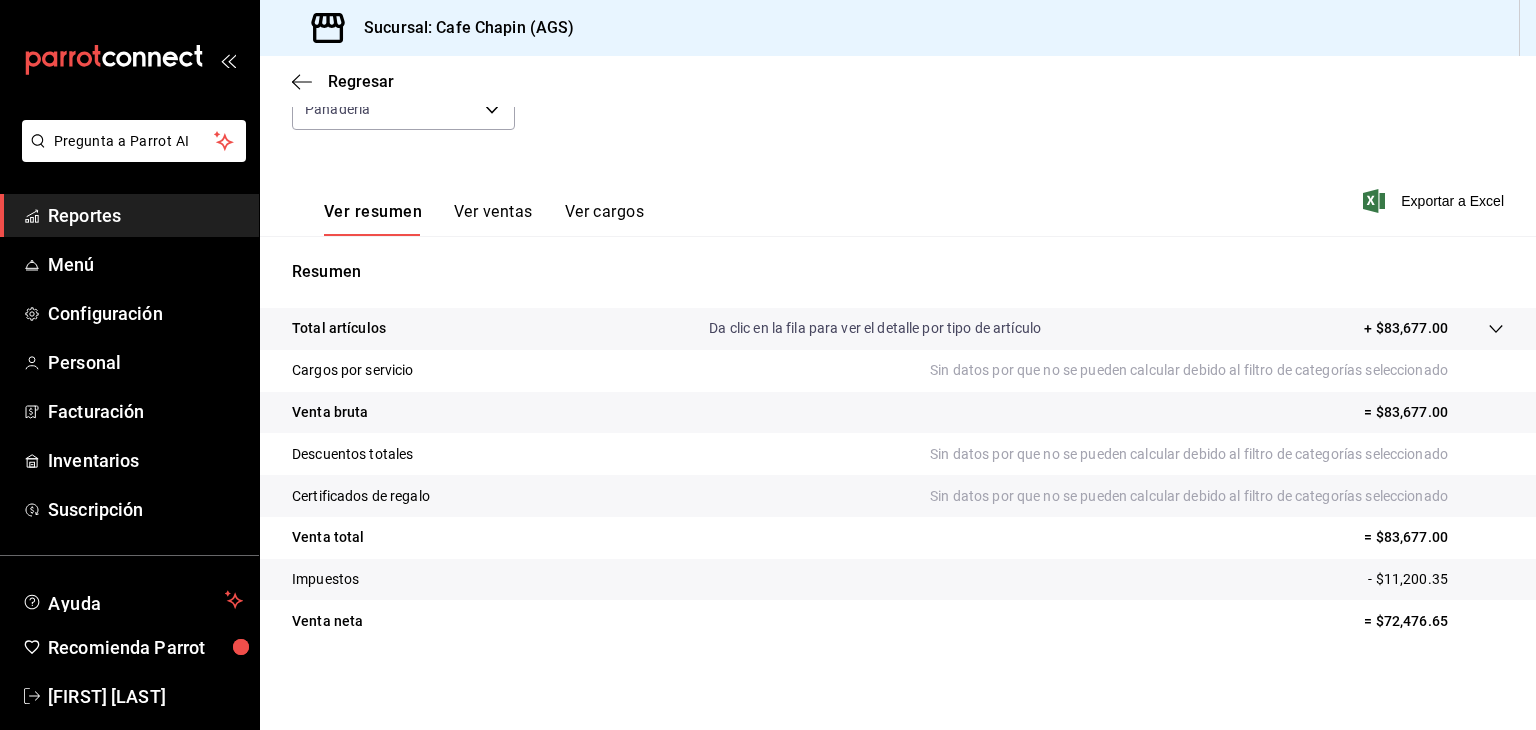 click on "Reportes" at bounding box center (145, 215) 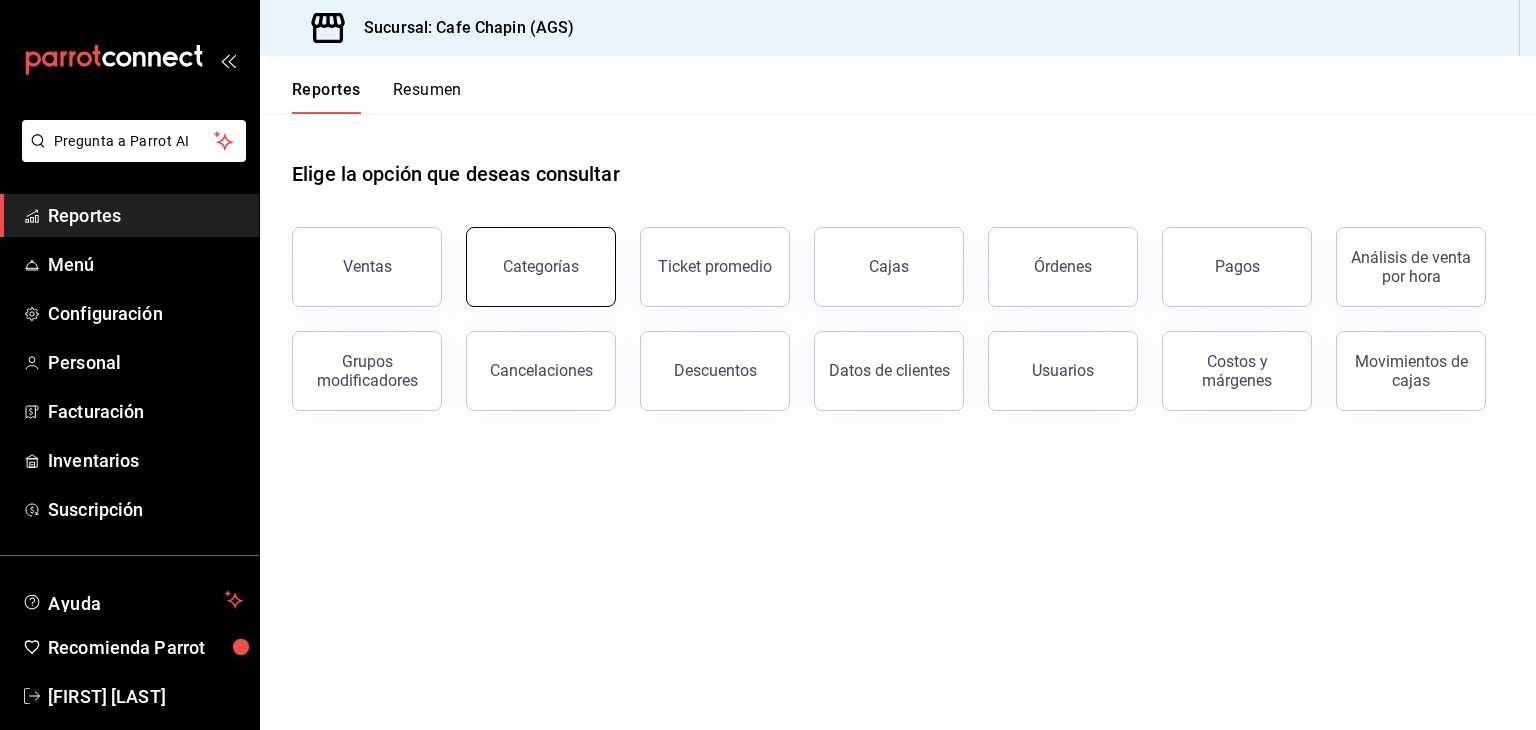 click on "Categorías" at bounding box center [541, 267] 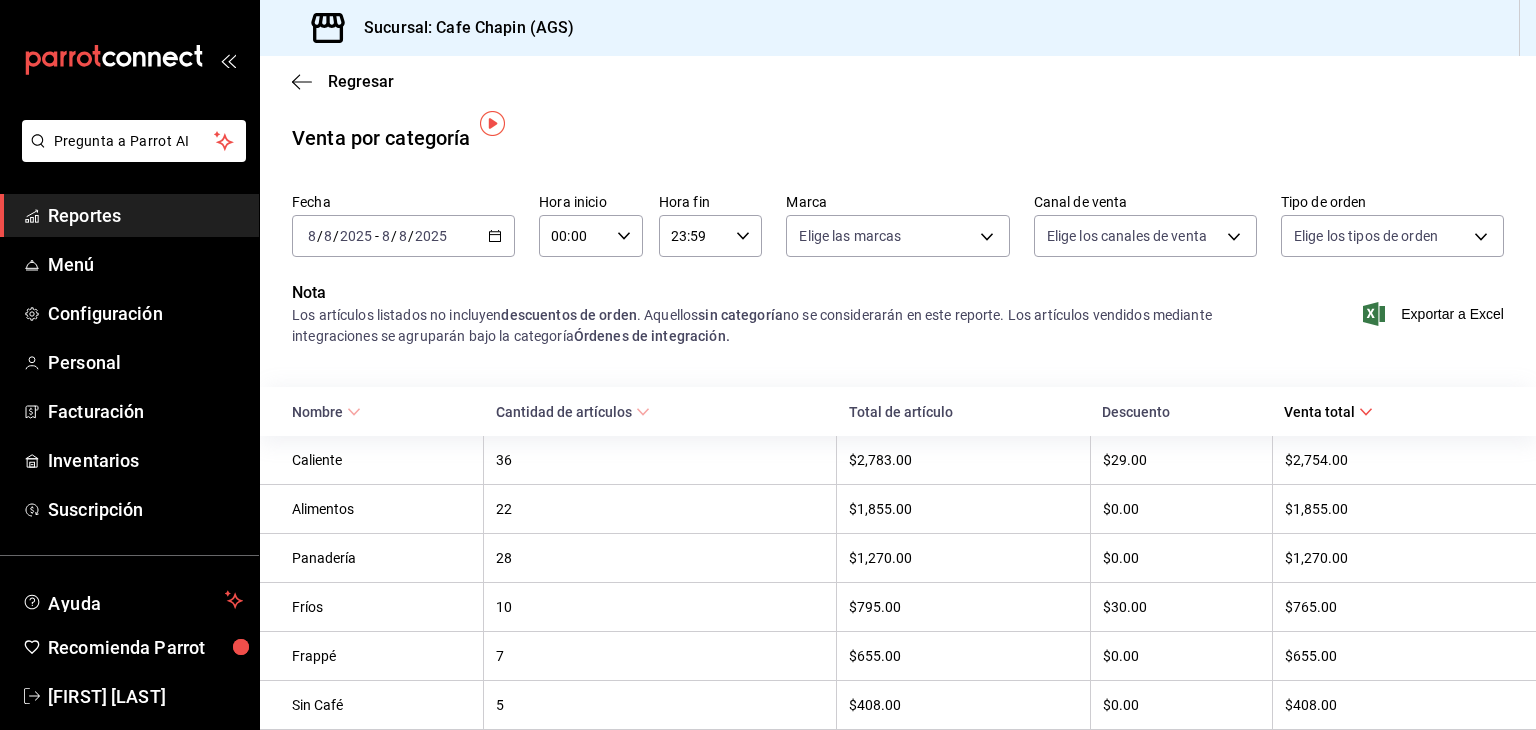 scroll, scrollTop: 226, scrollLeft: 0, axis: vertical 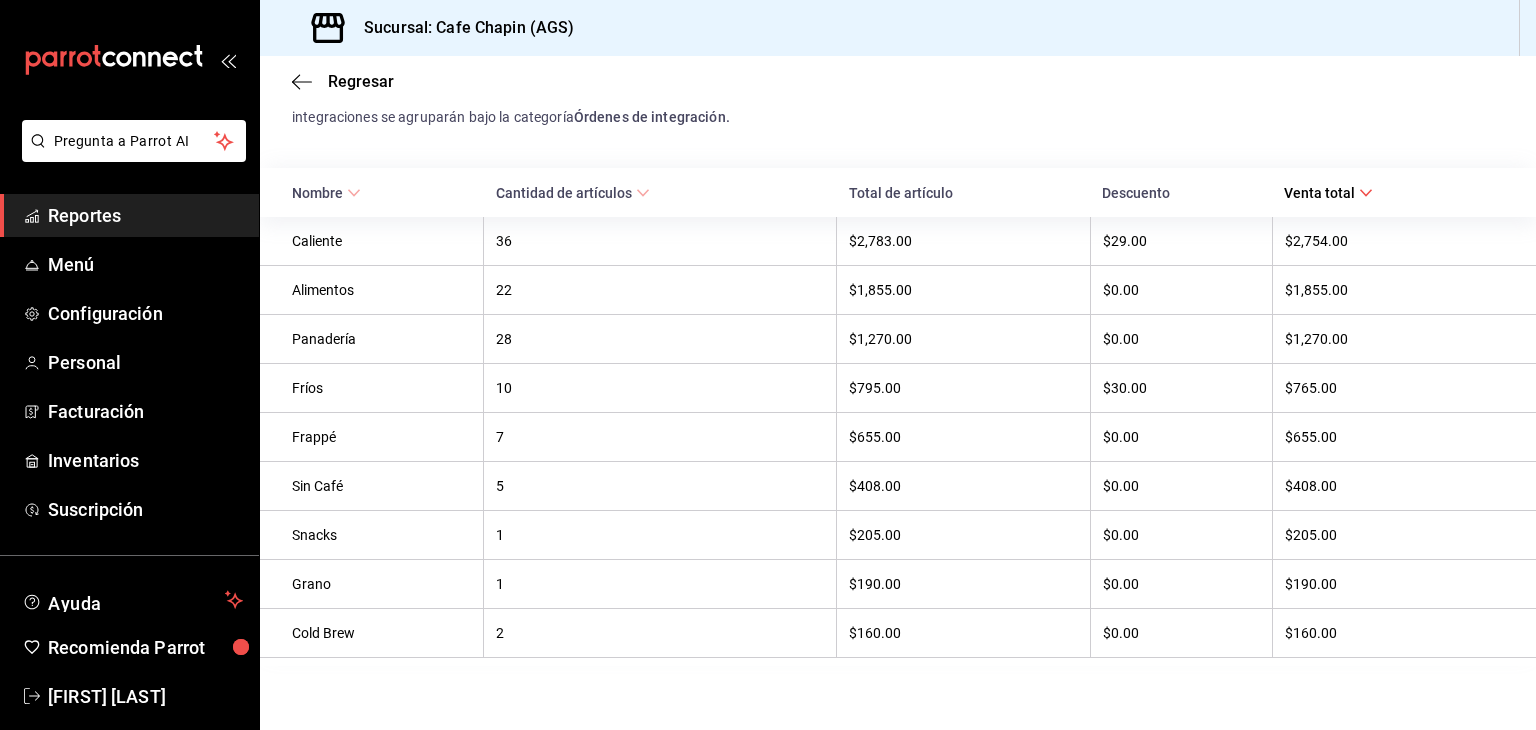 click on "$1,270.00" at bounding box center [964, 339] 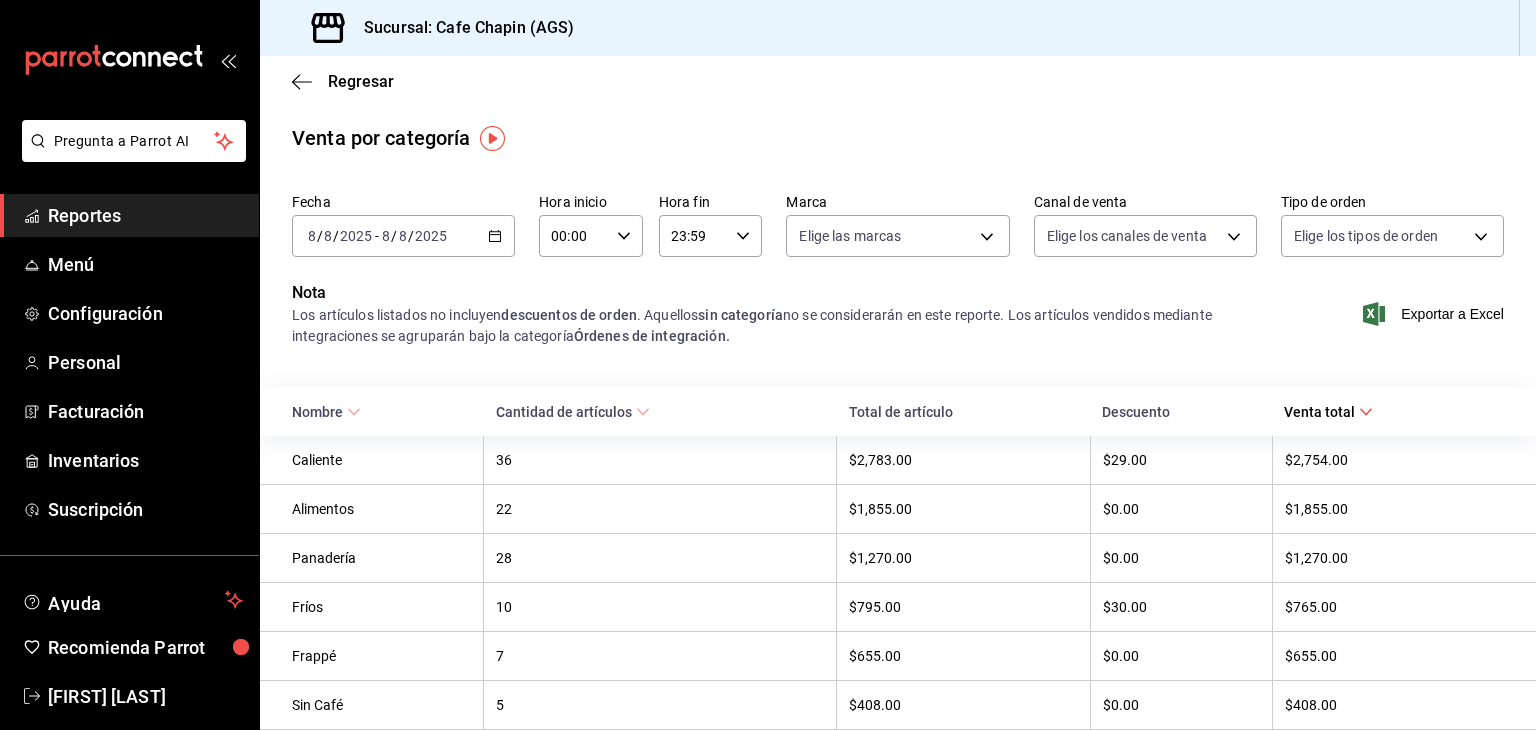 click on "2025-08-08 8 / 8 / 2025 - 2025-08-08 8 / 8 / 2025" at bounding box center [403, 236] 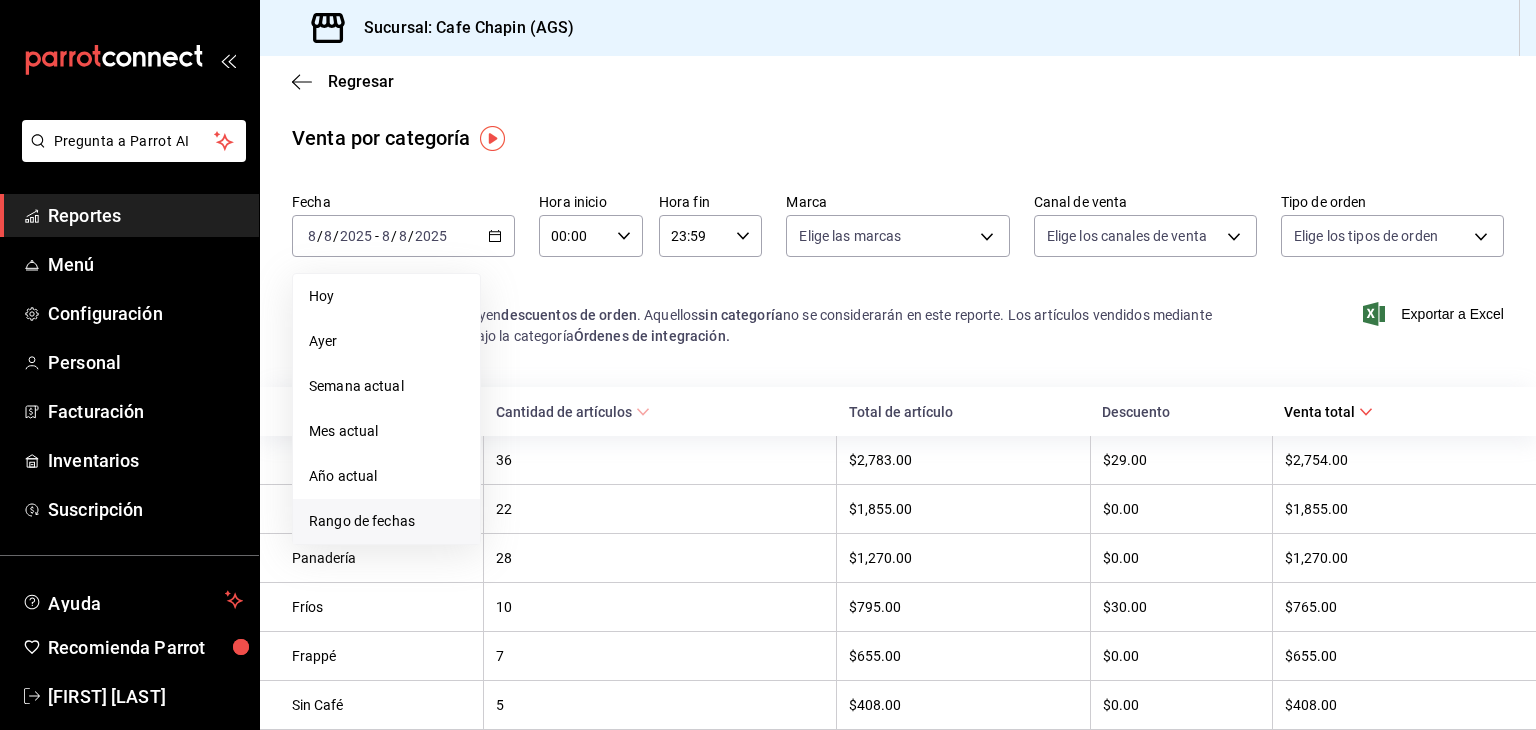 click on "Rango de fechas" at bounding box center (386, 521) 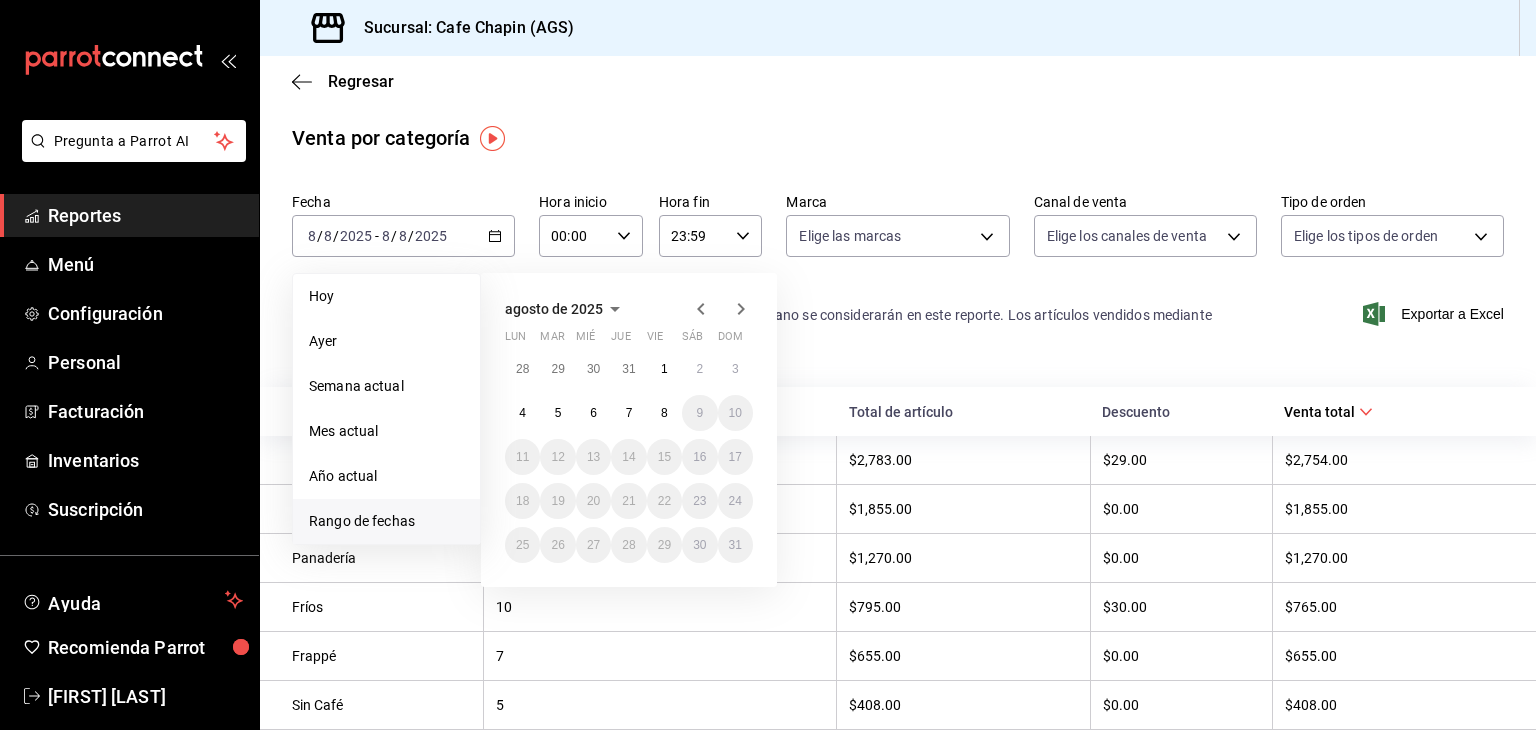 click 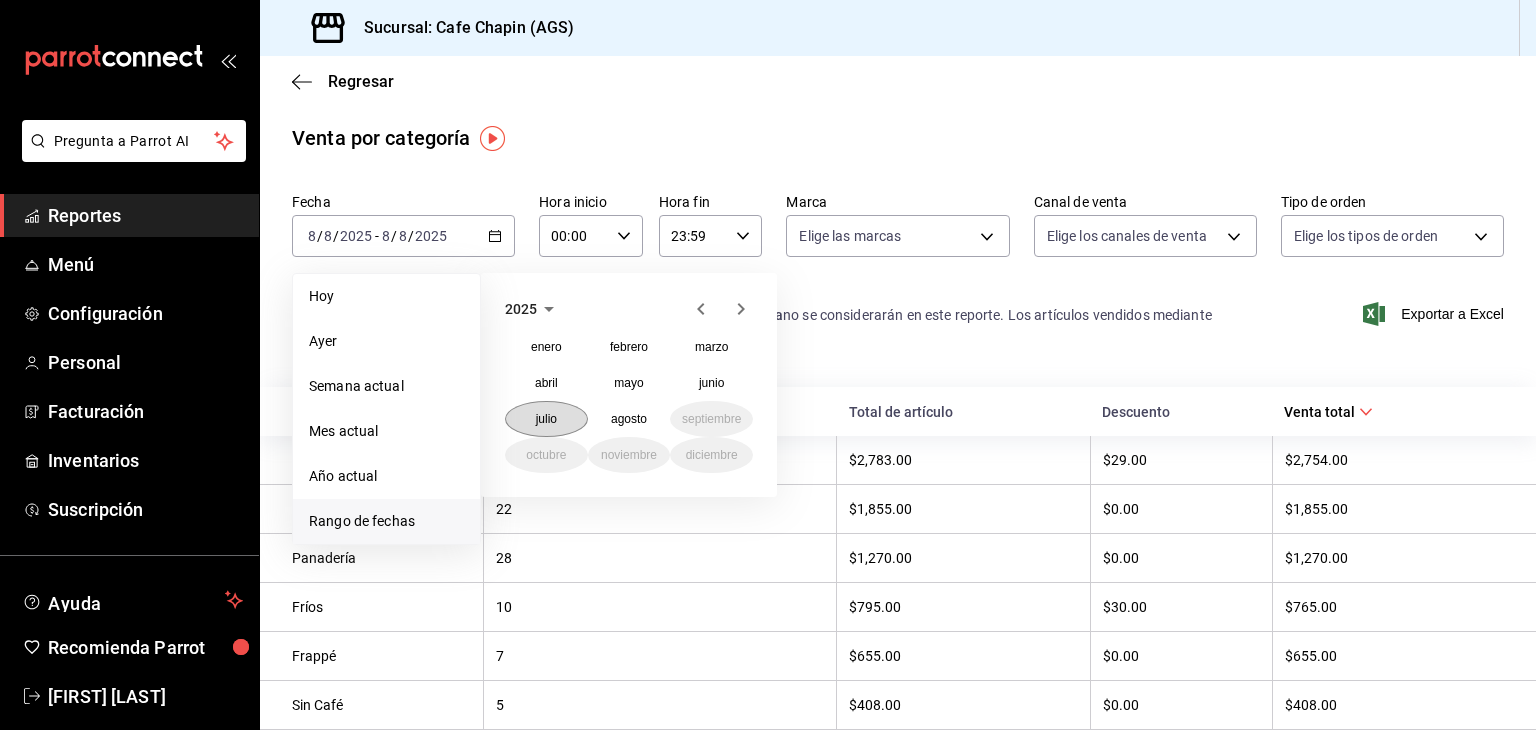 click on "julio" at bounding box center (546, 419) 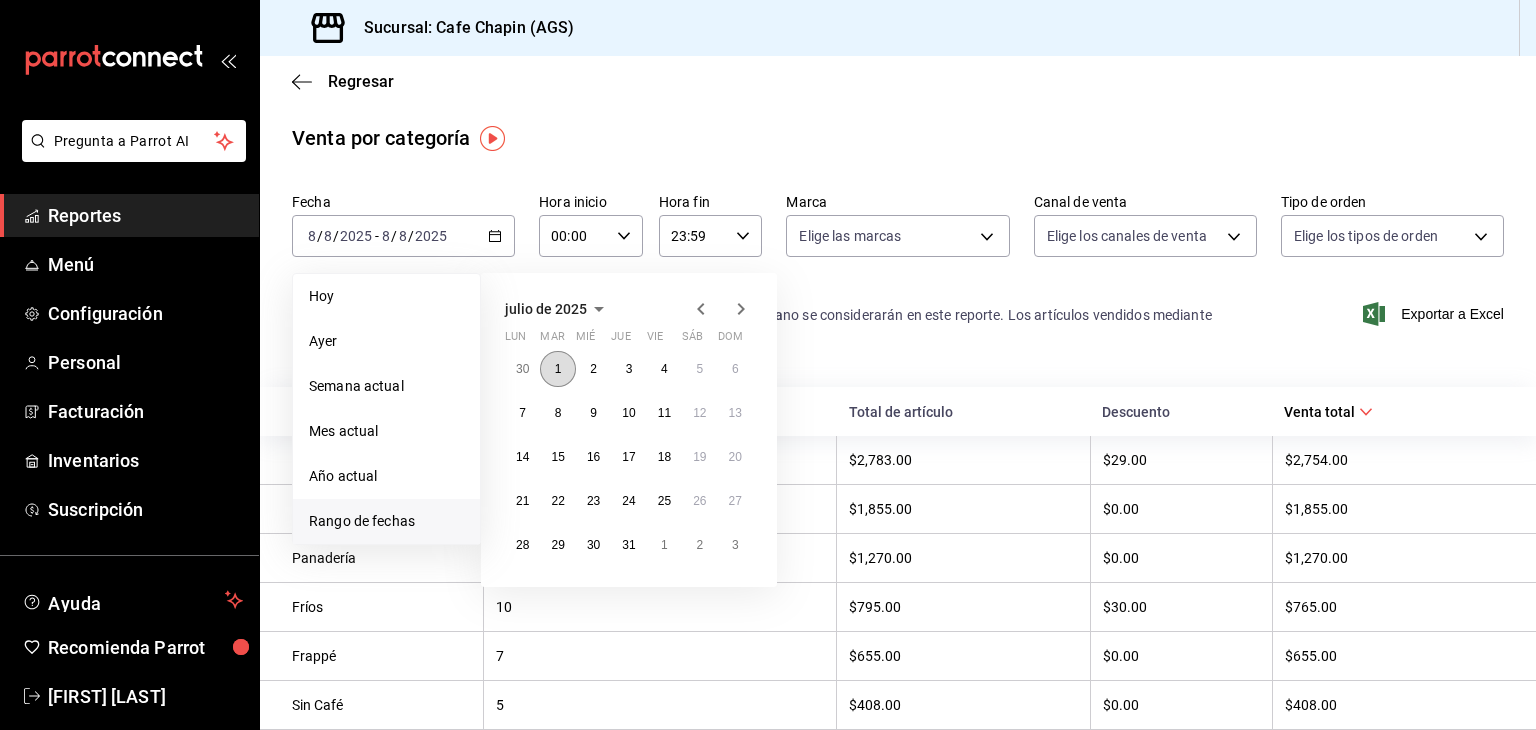 click on "1" at bounding box center [557, 369] 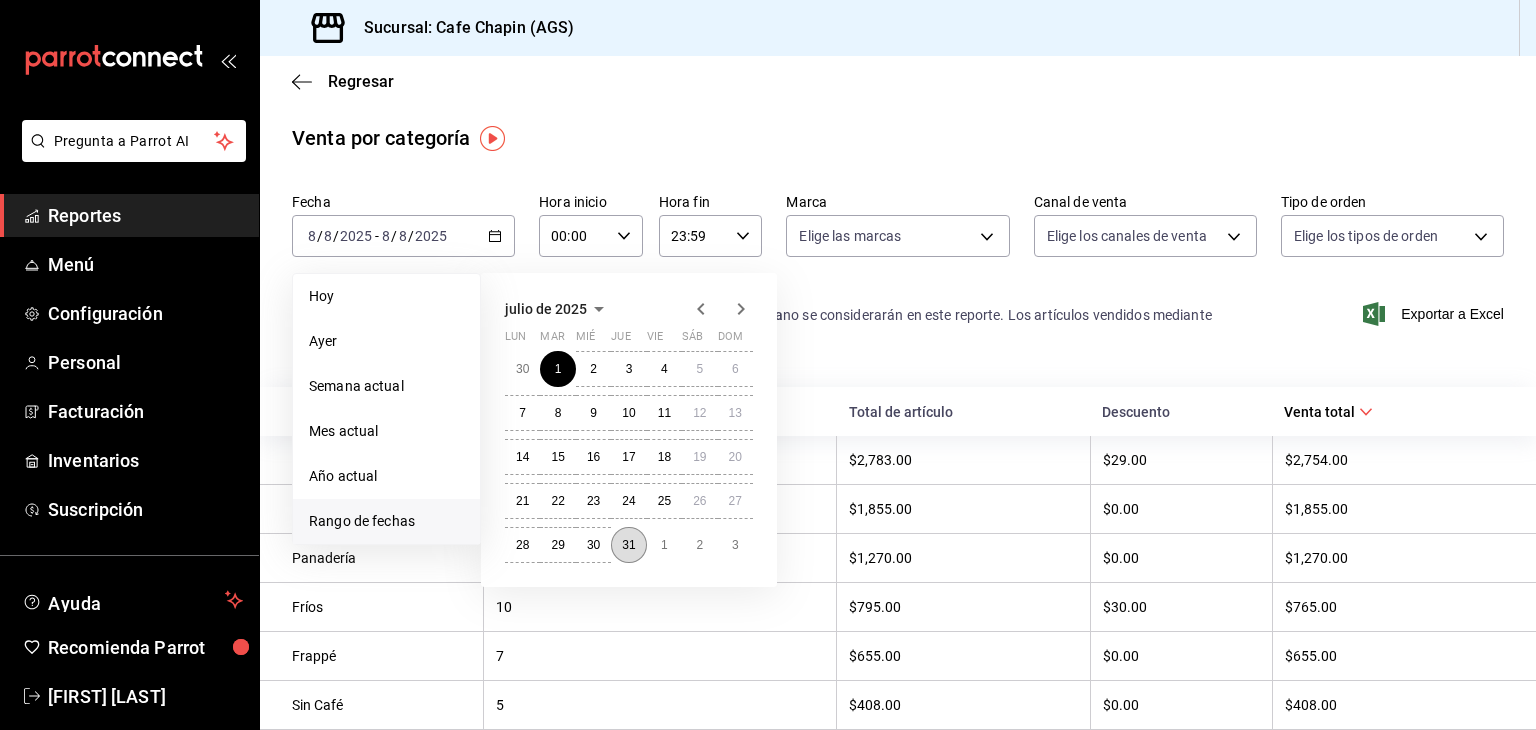 click on "31" at bounding box center (628, 545) 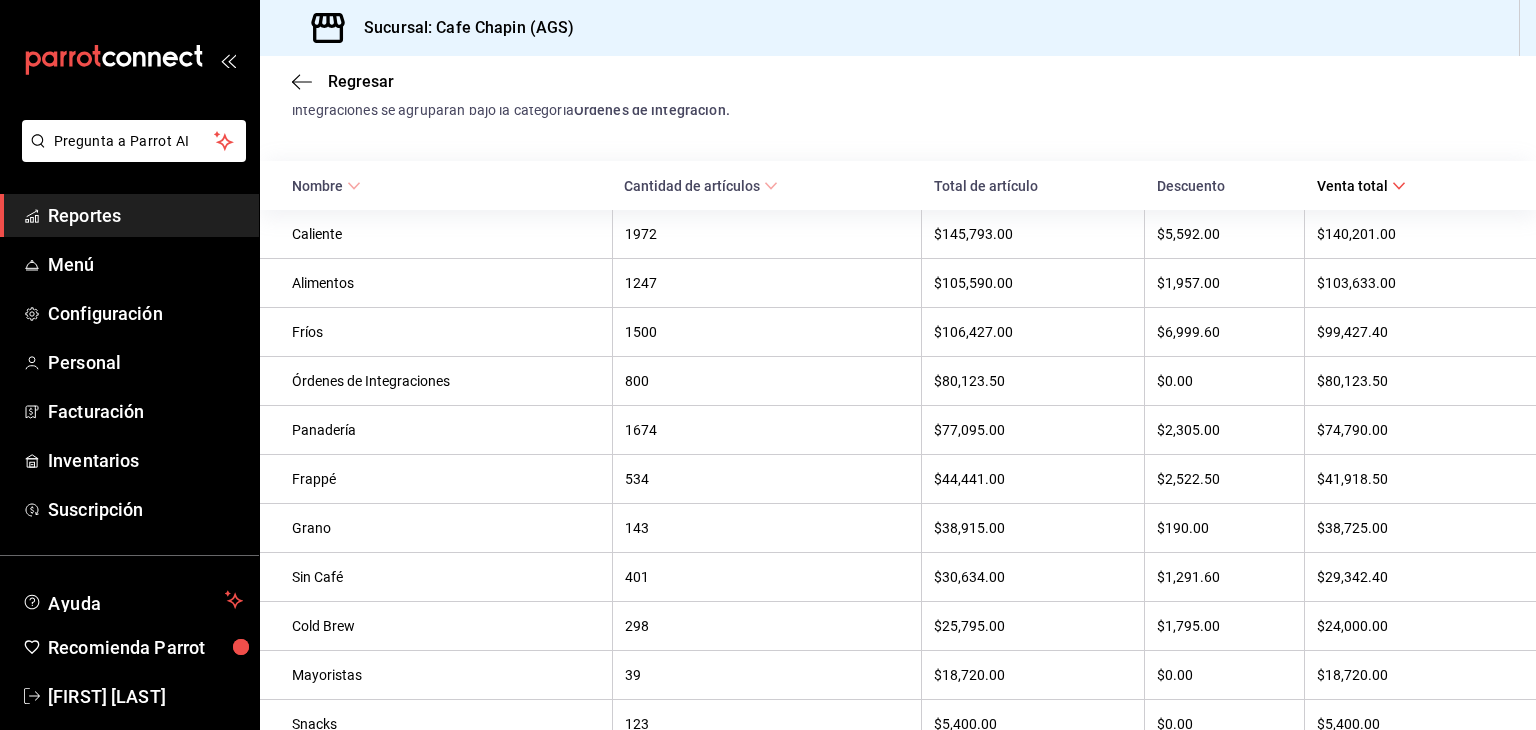 scroll, scrollTop: 211, scrollLeft: 0, axis: vertical 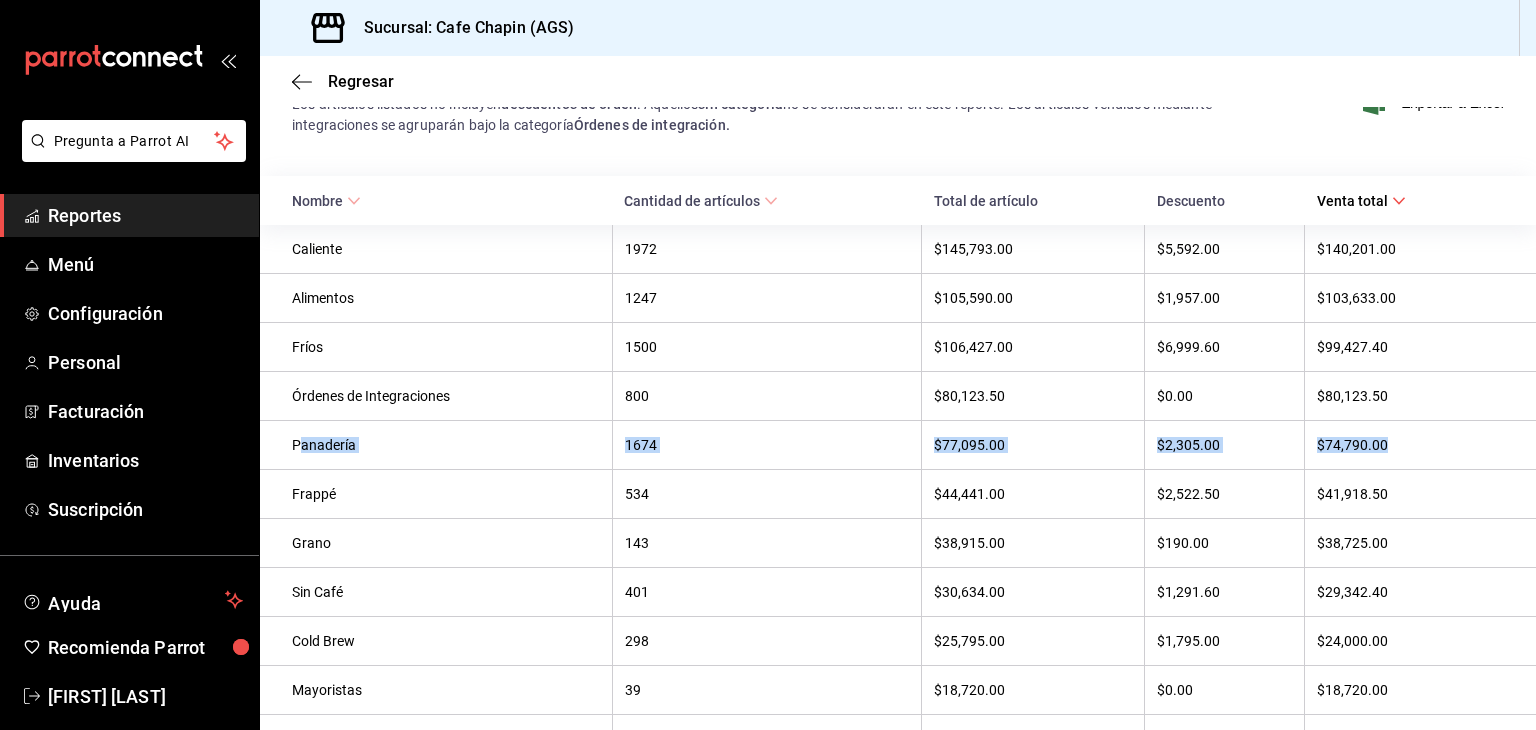 drag, startPoint x: 302, startPoint y: 449, endPoint x: 1440, endPoint y: 449, distance: 1138 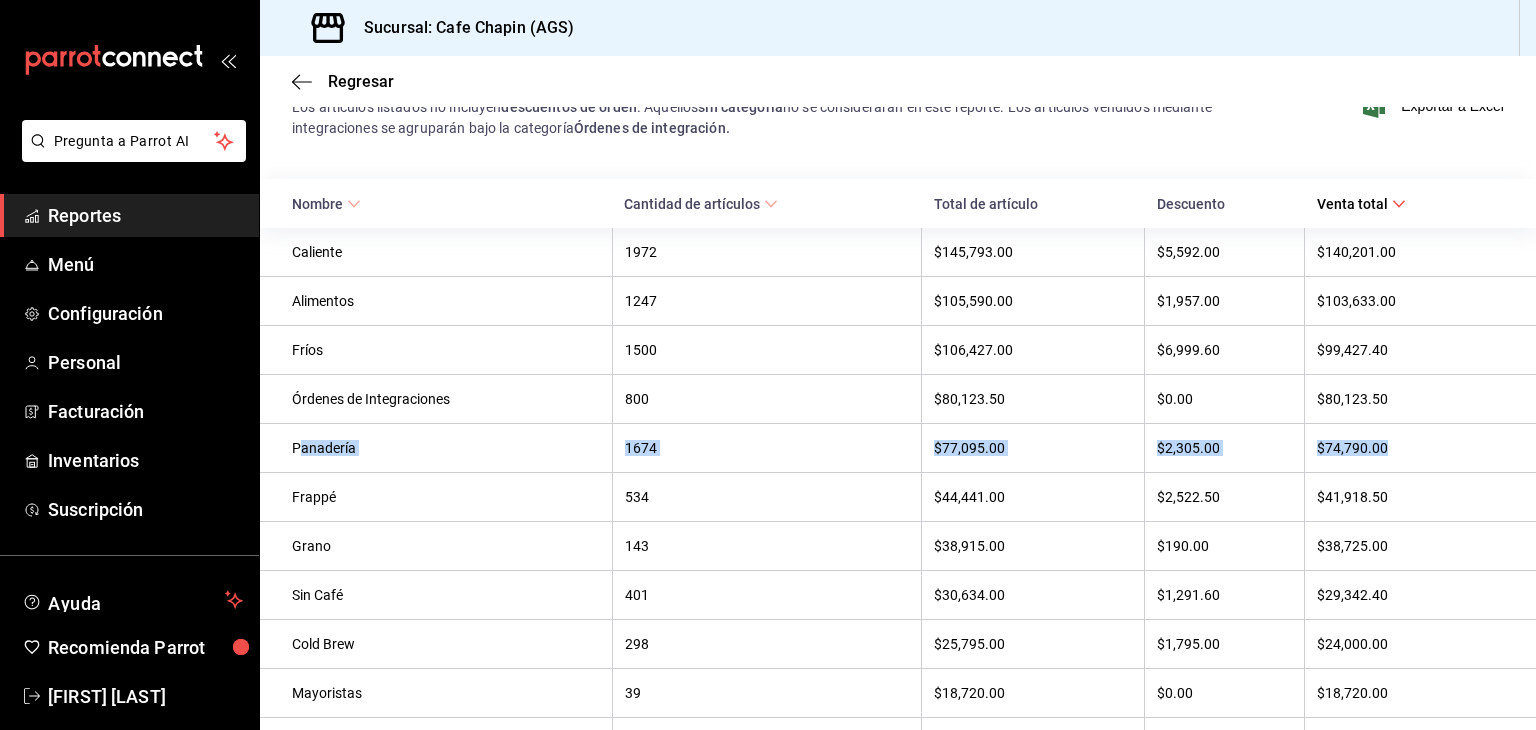 scroll, scrollTop: 74, scrollLeft: 0, axis: vertical 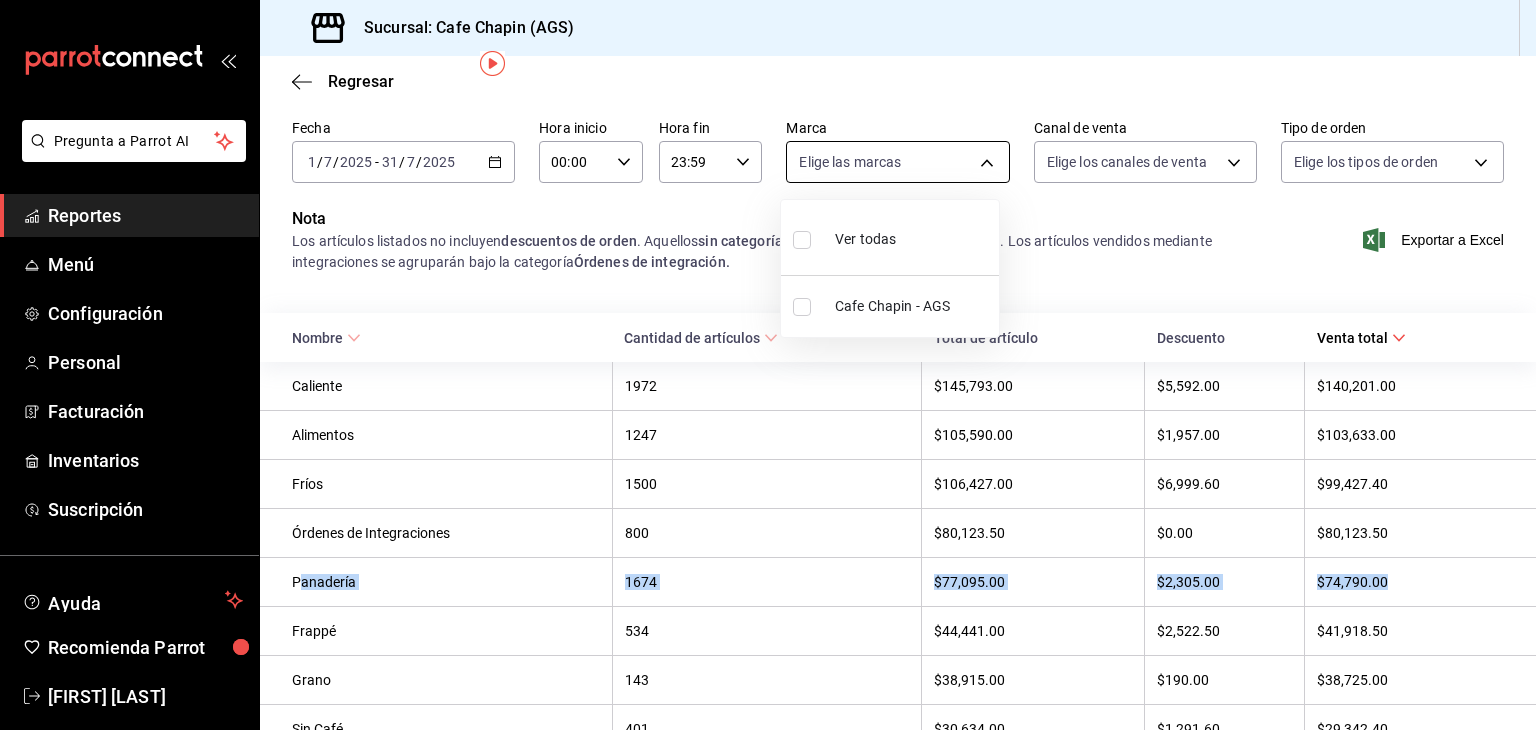 click on "Pregunta a Parrot AI Reportes   Menú   Configuración   Personal   Facturación   Inventarios   Suscripción   Ayuda Recomienda Parrot   [FIRST] [LAST]   Sugerir nueva función   Sucursal: Cafe Chapin (AGS) Regresar Venta por categoría Fecha [DATE] 1 / [MONTH] / [YEAR] - [DATE] / [MONTH] / [YEAR] [TIME] [TIME] Hora inicio [TIME] Hora inicio Hora fin [TIME] Hora fin Marca Elige las marcas Canal de venta Elige los canales de venta Tipo de orden Elige los tipos de orden Nota Los artículos listados no incluyen  descuentos de orden . Aquellos  sin categoría  no se considerarán en este reporte. Los artículos vendidos mediante integraciones se agruparán bajo la categoría  Órdenes de integración. Exportar a Excel Nombre Cantidad de artículos Total de artículo Descuento Venta total Caliente 1972 $145,793.00 $5,592.00 $140,201.00 Alimentos 1247 $105,590.00 $1,957.00 $103,633.00 Fríos 1500 $106,427.00 $6,999.60 $99,427.40 Órdenes de Integraciones 800 $80,123.50 $0.00 $80,123.50 Panadería 1674 $77,095.00 $2,305.00 $74,790.00" at bounding box center [768, 365] 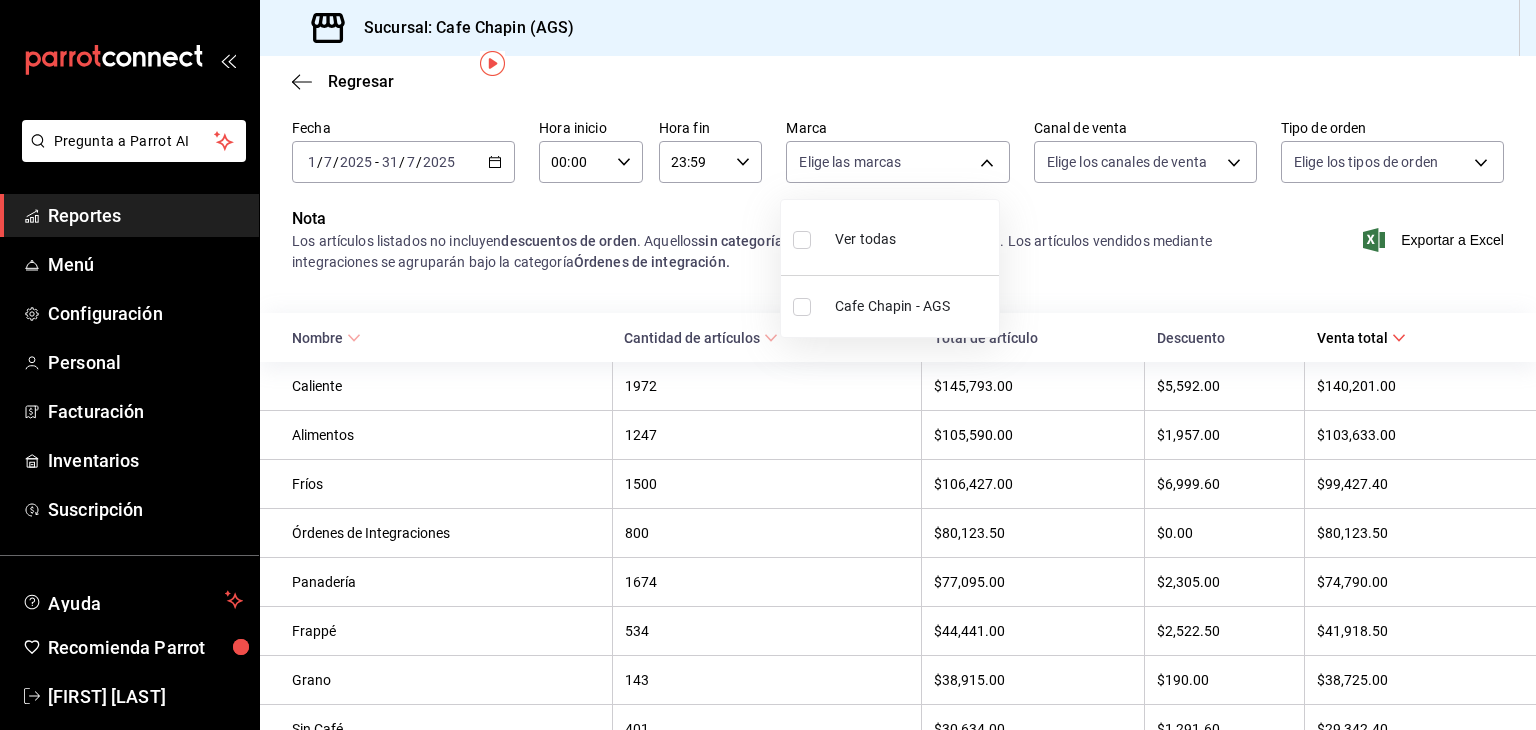 click at bounding box center [768, 365] 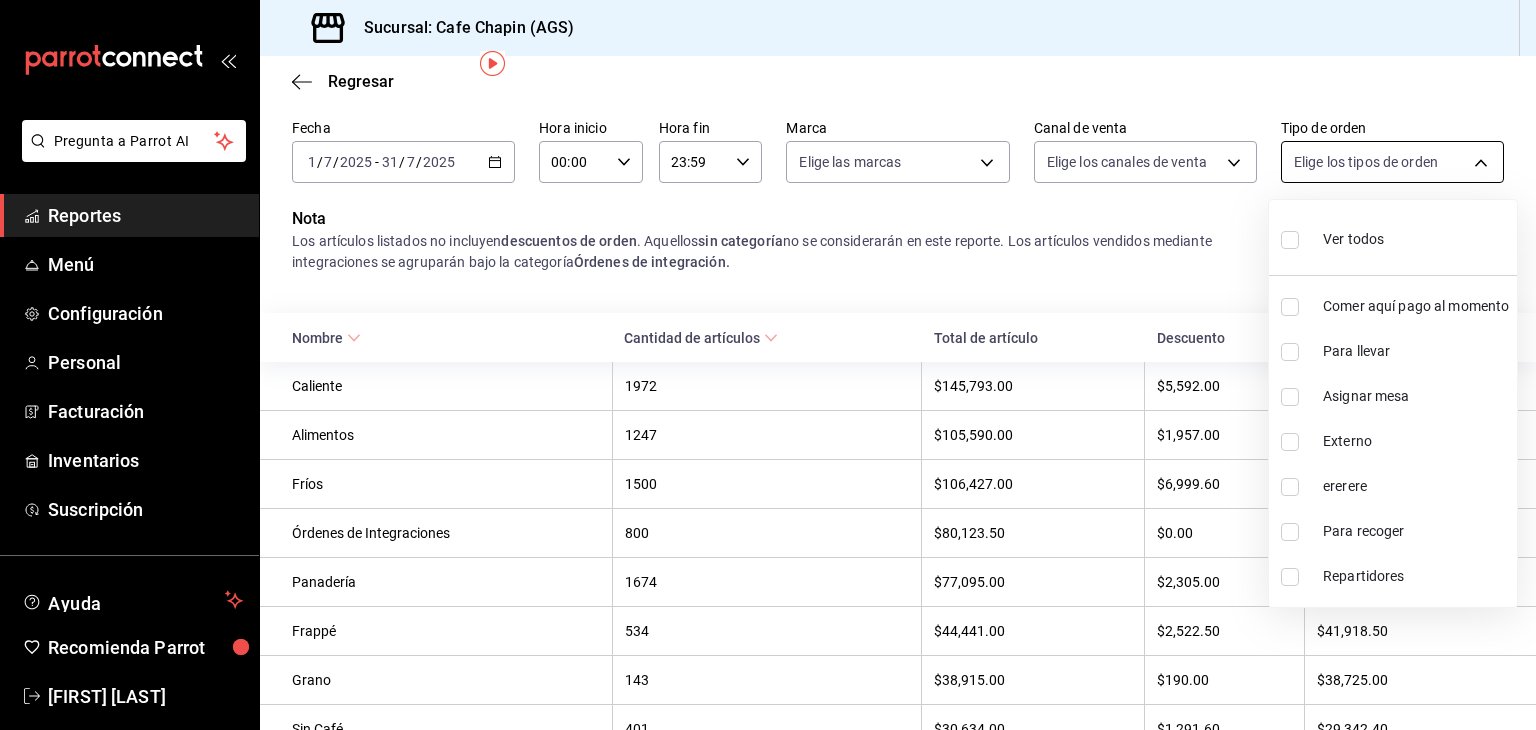 click on "Pregunta a Parrot AI Reportes   Menú   Configuración   Personal   Facturación   Inventarios   Suscripción   Ayuda Recomienda Parrot   [FIRST] [LAST]   Sugerir nueva función   Sucursal: Cafe Chapin (AGS) Regresar Venta por categoría Fecha [DATE] 1 / [MONTH] / [YEAR] - [DATE] / [MONTH] / [YEAR] [TIME] [TIME] Hora inicio [TIME] Hora inicio Hora fin [TIME] Hora fin Marca Elige las marcas Canal de venta Elige los canales de venta Tipo de orden Elige los tipos de orden Nota Los artículos listados no incluyen  descuentos de orden . Aquellos  sin categoría  no se considerarán en este reporte. Los artículos vendidos mediante integraciones se agruparán bajo la categoría  Órdenes de integración. Exportar a Excel Nombre Cantidad de artículos Total de artículo Descuento Venta total Caliente 1972 $145,793.00 $5,592.00 $140,201.00 Alimentos 1247 $105,590.00 $1,957.00 $103,633.00 Fríos 1500 $106,427.00 $6,999.60 $99,427.40 Órdenes de Integraciones 800 $80,123.50 $0.00 $80,123.50 Panadería 1674 $77,095.00 $2,305.00 $74,790.00" at bounding box center [768, 365] 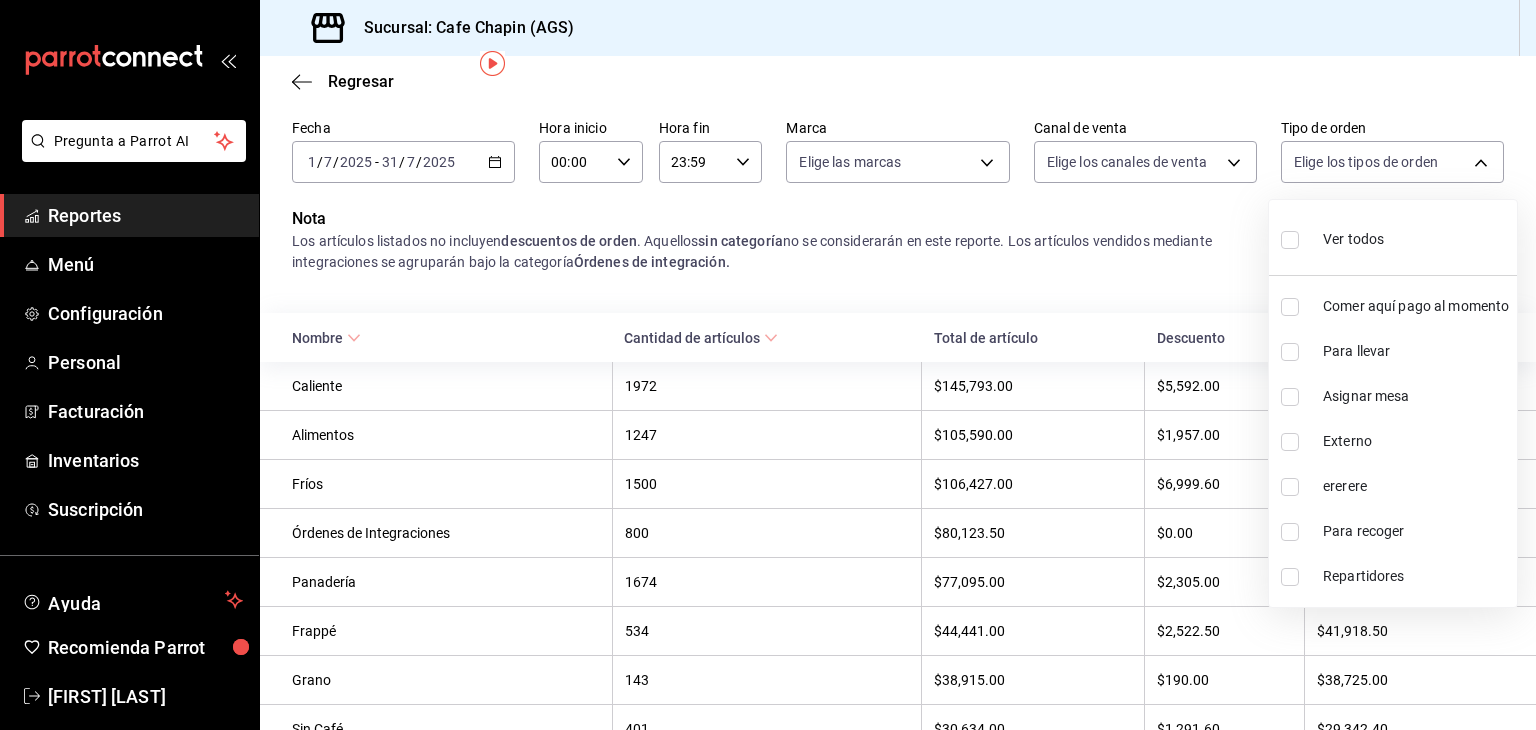 click at bounding box center [768, 365] 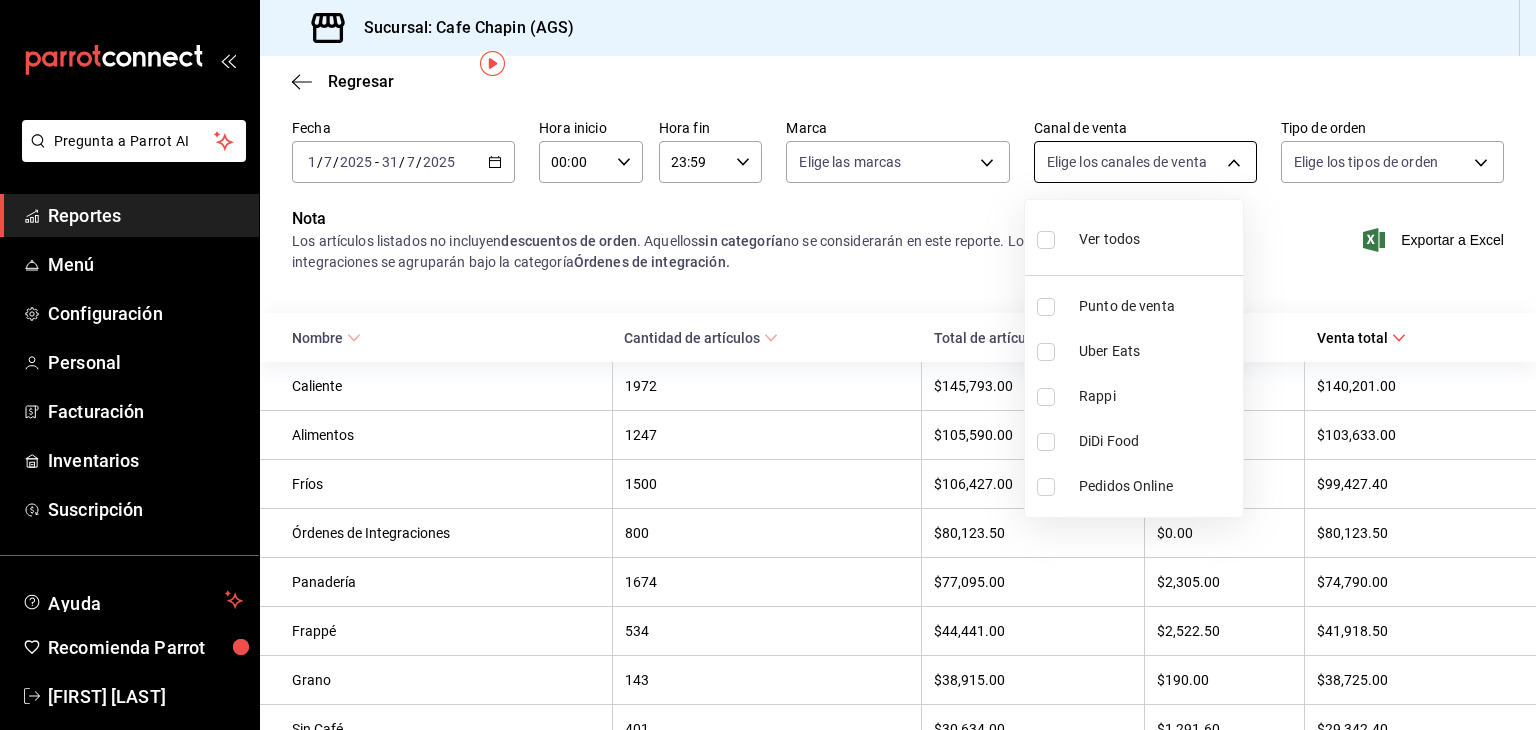 click on "Pregunta a Parrot AI Reportes   Menú   Configuración   Personal   Facturación   Inventarios   Suscripción   Ayuda Recomienda Parrot   [FIRST] [LAST]   Sugerir nueva función   Sucursal: Cafe Chapin (AGS) Regresar Venta por categoría Fecha [DATE] 1 / [MONTH] / [YEAR] - [DATE] / [MONTH] / [YEAR] [TIME] [TIME] Hora inicio [TIME] Hora inicio Hora fin [TIME] Hora fin Marca Elige las marcas Canal de venta Elige los canales de venta Tipo de orden Elige los tipos de orden Nota Los artículos listados no incluyen  descuentos de orden . Aquellos  sin categoría  no se considerarán en este reporte. Los artículos vendidos mediante integraciones se agruparán bajo la categoría  Órdenes de integración. Exportar a Excel Nombre Cantidad de artículos Total de artículo Descuento Venta total Caliente 1972 $145,793.00 $5,592.00 $140,201.00 Alimentos 1247 $105,590.00 $1,957.00 $103,633.00 Fríos 1500 $106,427.00 $6,999.60 $99,427.40 Órdenes de Integraciones 800 $80,123.50 $0.00 $80,123.50 Panadería 1674 $77,095.00 $2,305.00 $74,790.00" at bounding box center (768, 365) 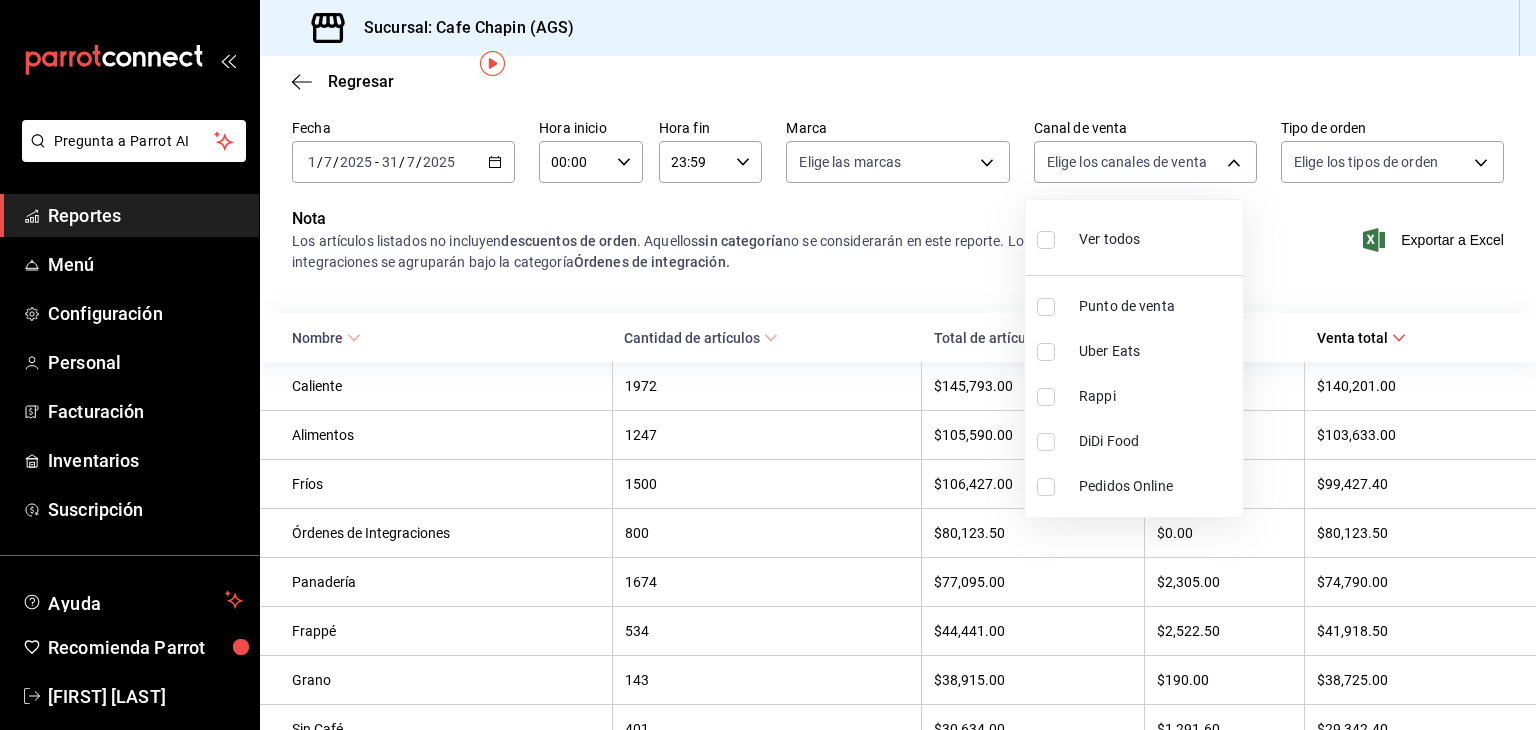 click at bounding box center [768, 365] 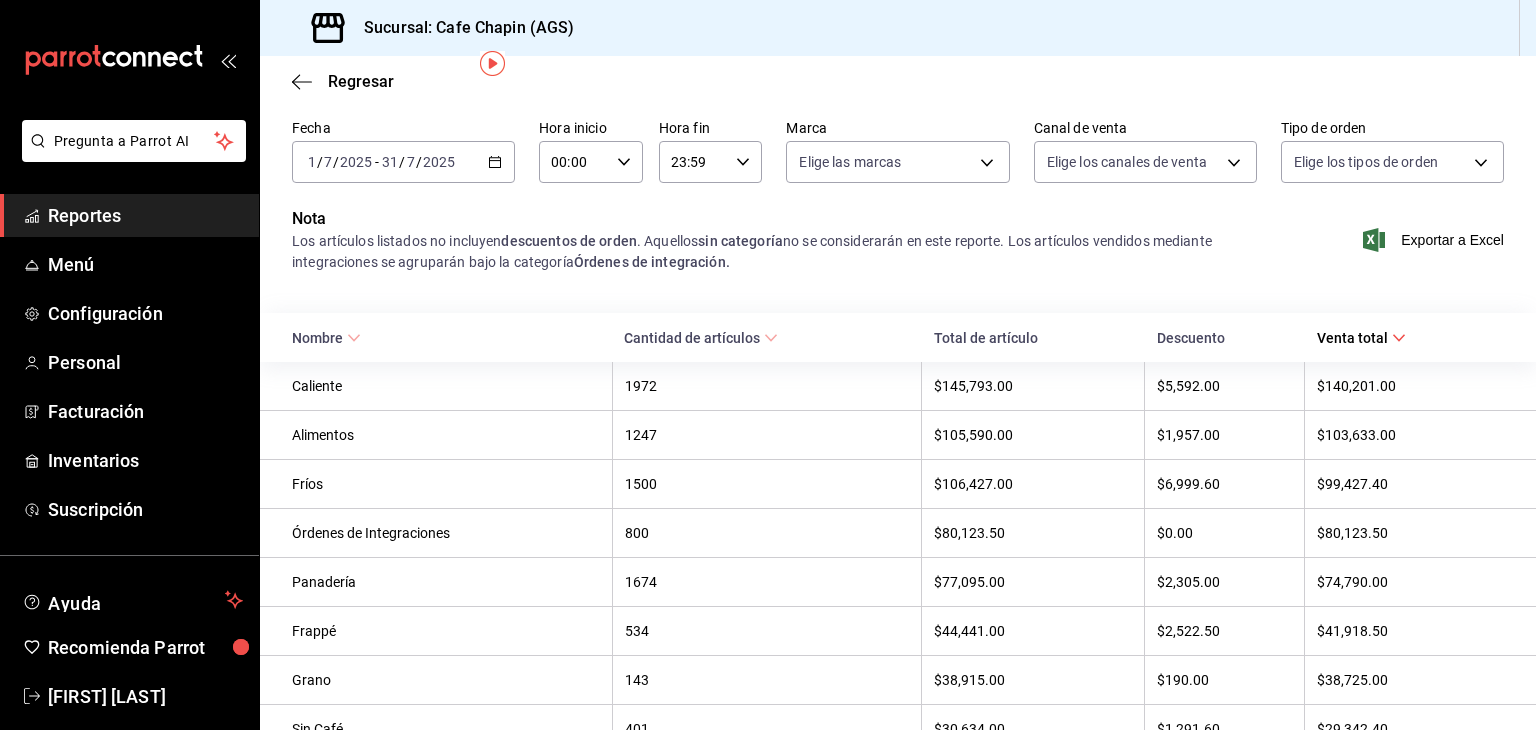 click on "Órdenes de Integraciones" at bounding box center (446, 533) 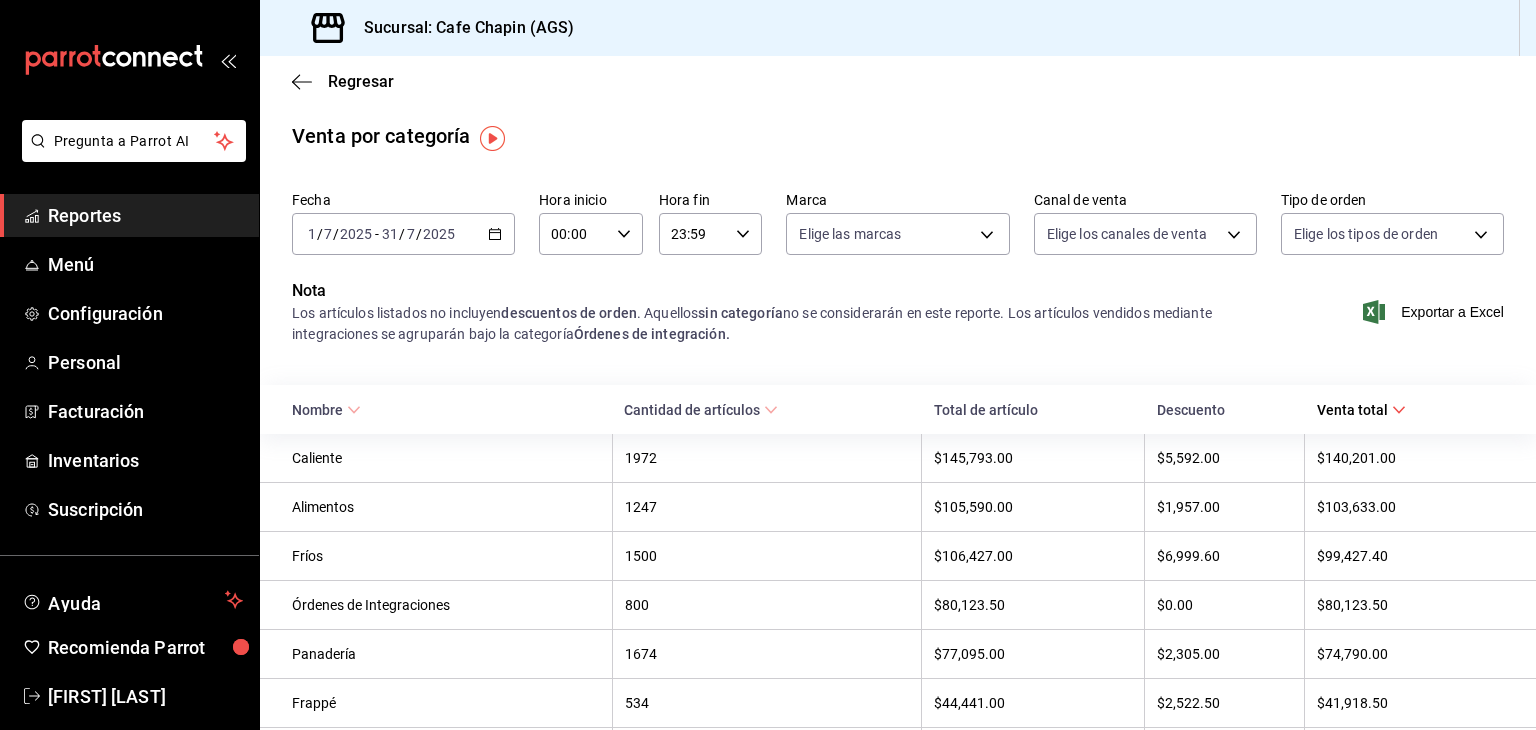 scroll, scrollTop: 0, scrollLeft: 0, axis: both 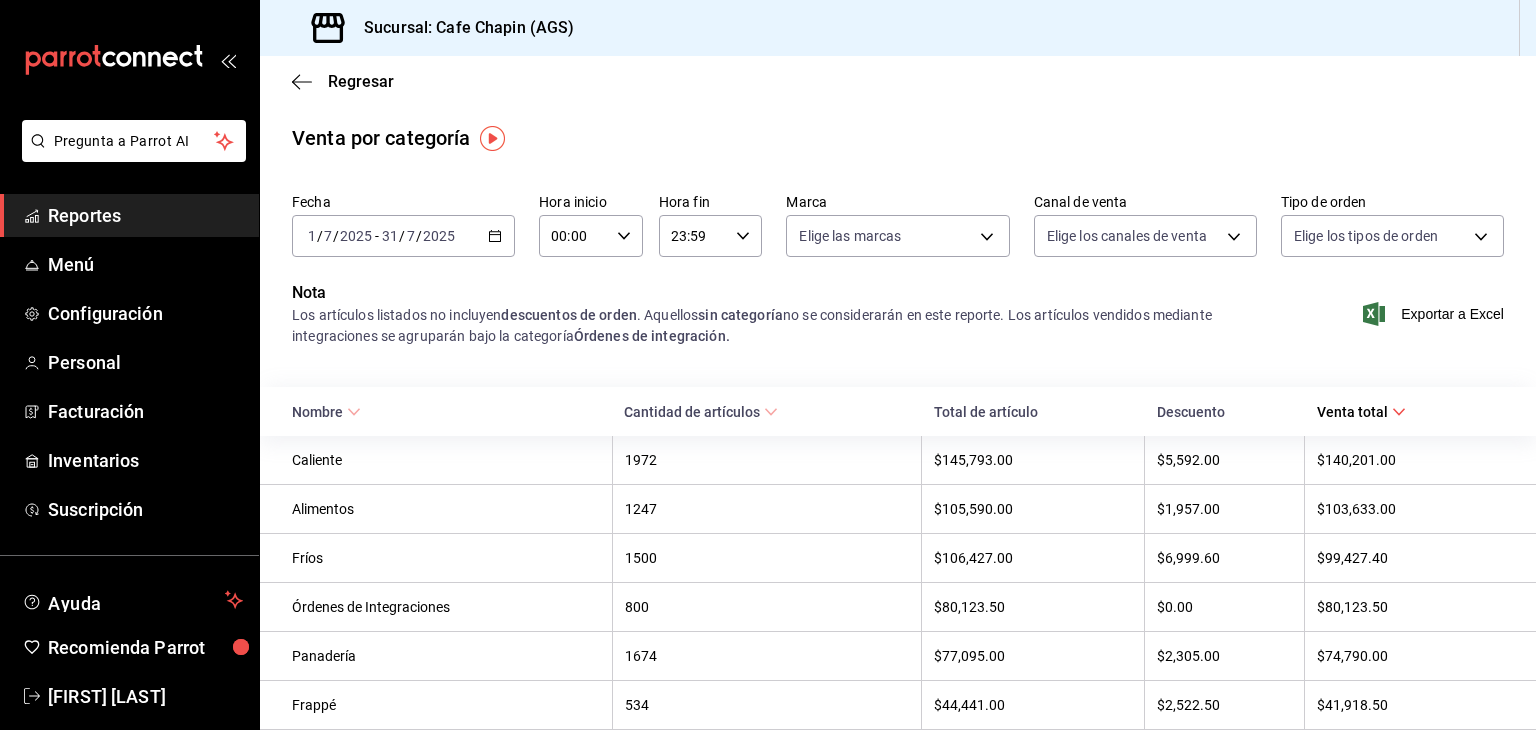 click at bounding box center [492, 138] 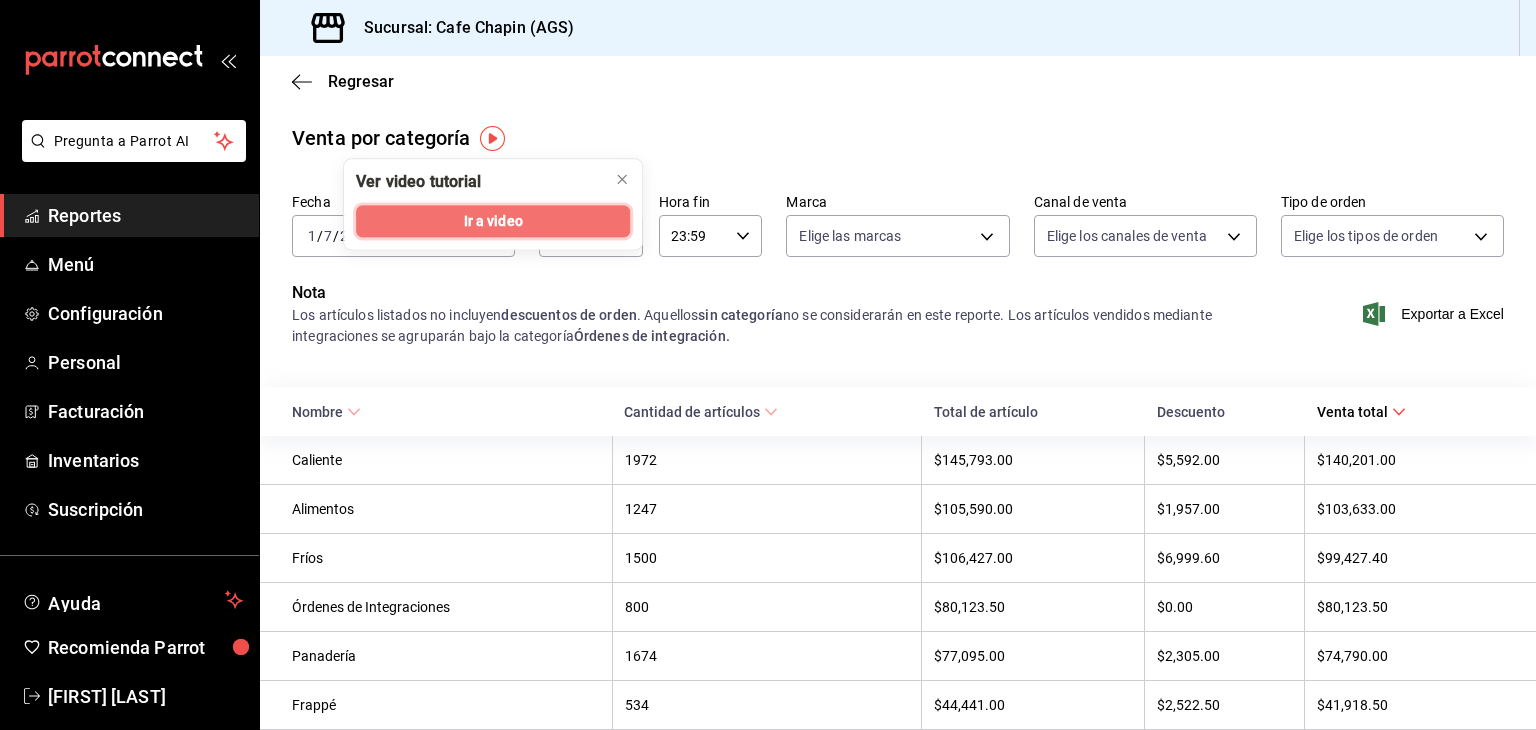 click on "Ir a video" at bounding box center (493, 221) 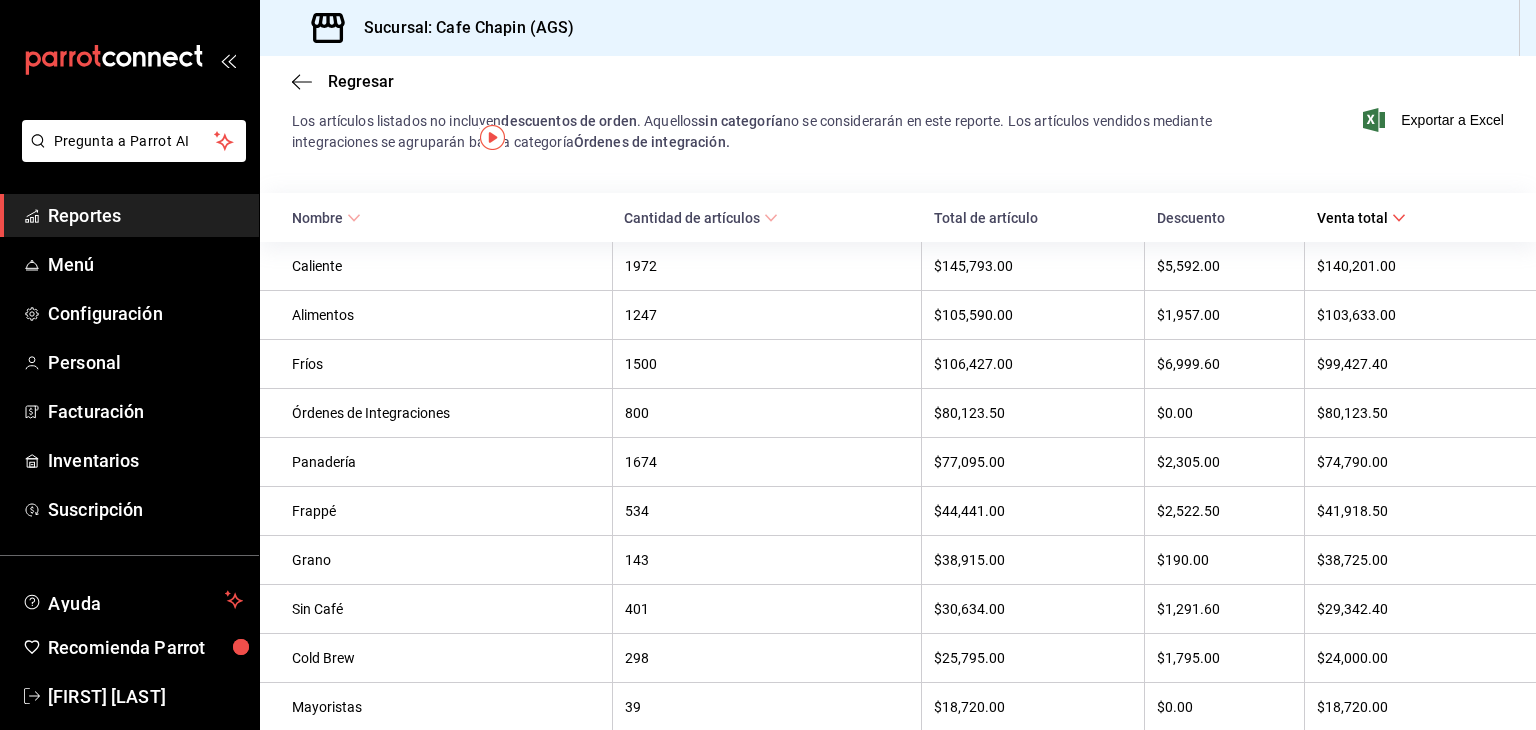 scroll, scrollTop: 0, scrollLeft: 0, axis: both 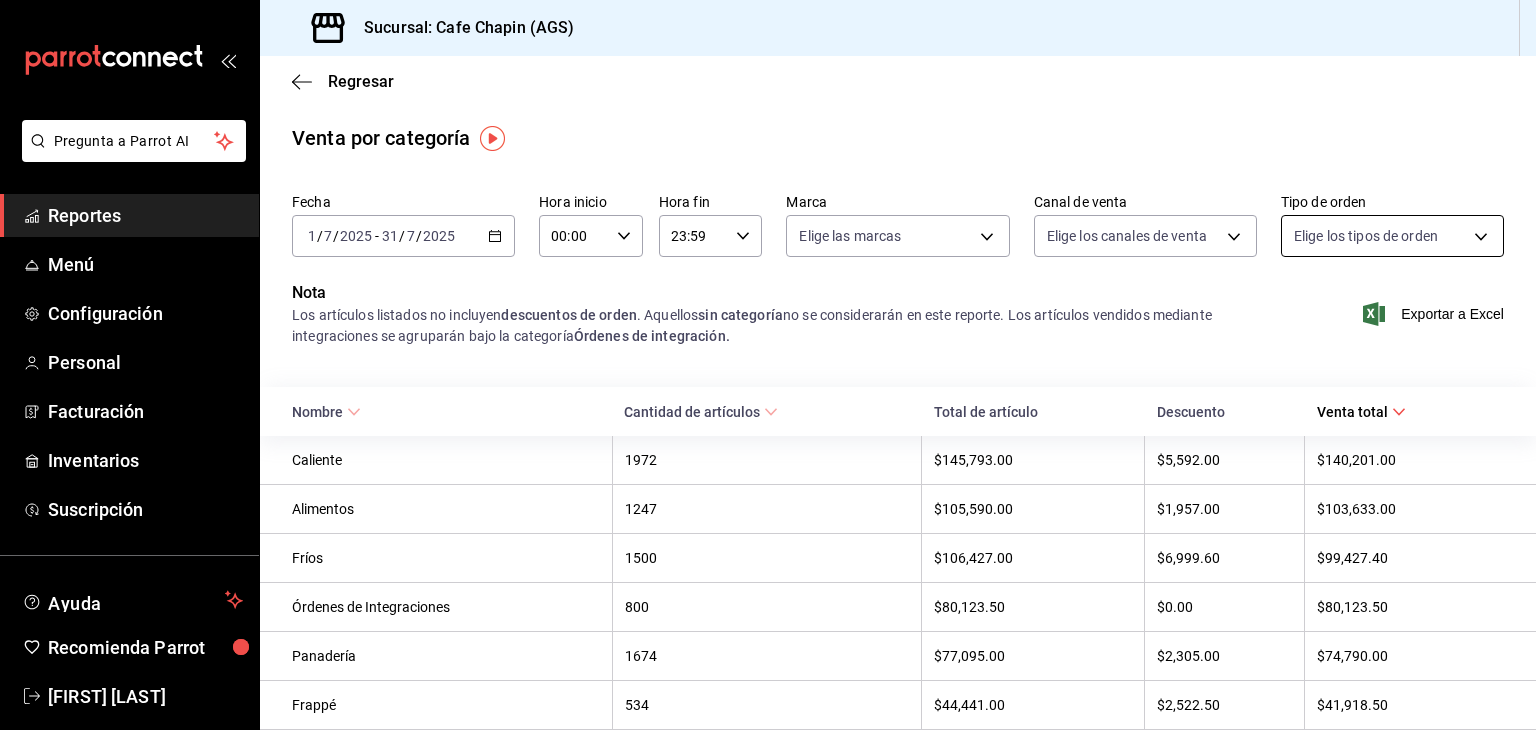 click on "Pregunta a Parrot AI Reportes   Menú   Configuración   Personal   Facturación   Inventarios   Suscripción   Ayuda Recomienda Parrot   [FIRST] [LAST]   Sugerir nueva función   Sucursal: Cafe Chapin (AGS) Regresar Venta por categoría Fecha [DATE] 1 / [MONTH] / [YEAR] - [DATE] / [MONTH] / [YEAR] [TIME] [TIME] Hora inicio [TIME] Hora inicio Hora fin [TIME] Hora fin Marca Elige las marcas Canal de venta Elige los canales de venta Tipo de orden Elige los tipos de orden Nota Los artículos listados no incluyen  descuentos de orden . Aquellos  sin categoría  no se considerarán en este reporte. Los artículos vendidos mediante integraciones se agruparán bajo la categoría  Órdenes de integración. Exportar a Excel Nombre Cantidad de artículos Total de artículo Descuento Venta total Caliente 1972 $145,793.00 $5,592.00 $140,201.00 Alimentos 1247 $105,590.00 $1,957.00 $103,633.00 Fríos 1500 $106,427.00 $6,999.60 $99,427.40 Órdenes de Integraciones 800 $80,123.50 $0.00 $80,123.50 Panadería 1674 $77,095.00 $2,305.00 $74,790.00" at bounding box center (768, 365) 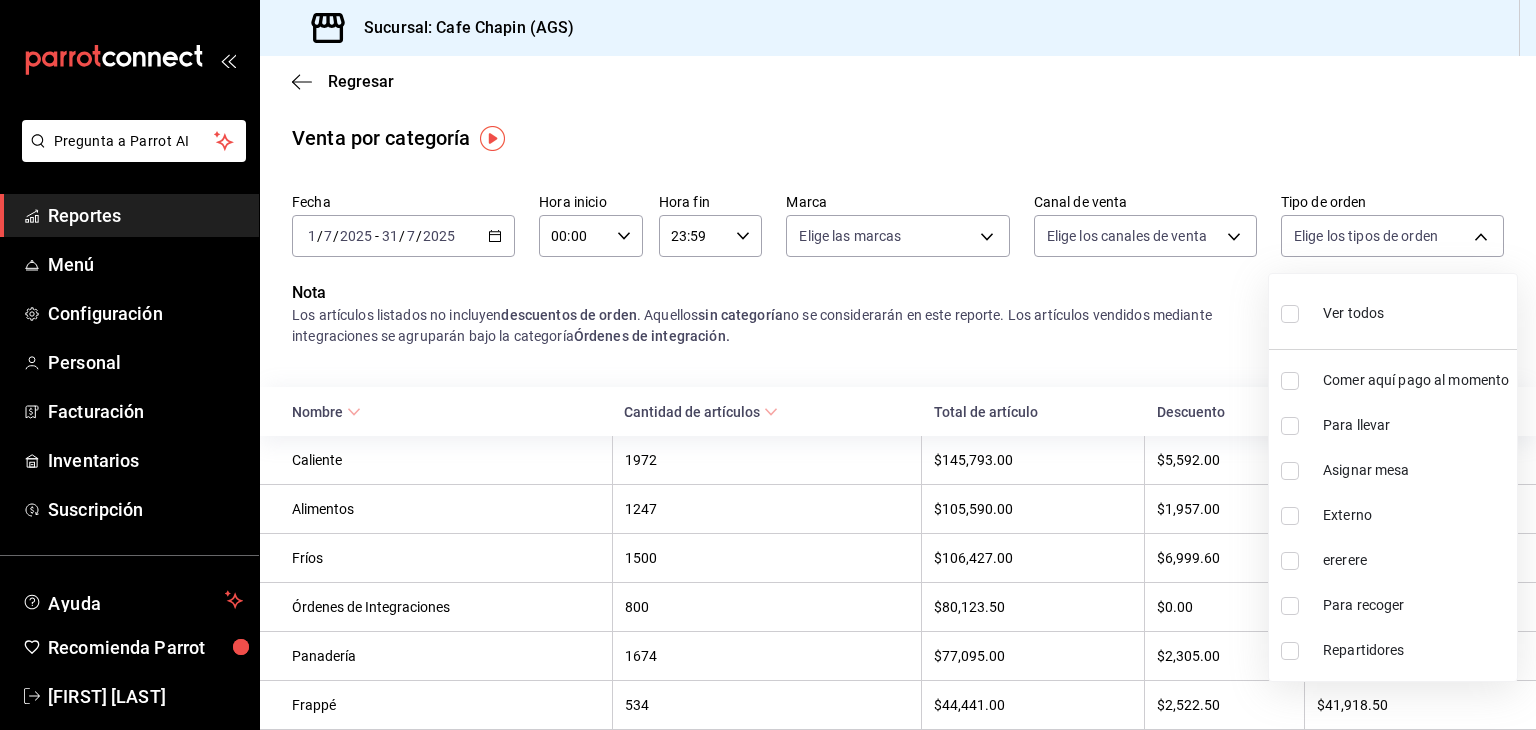click at bounding box center (768, 365) 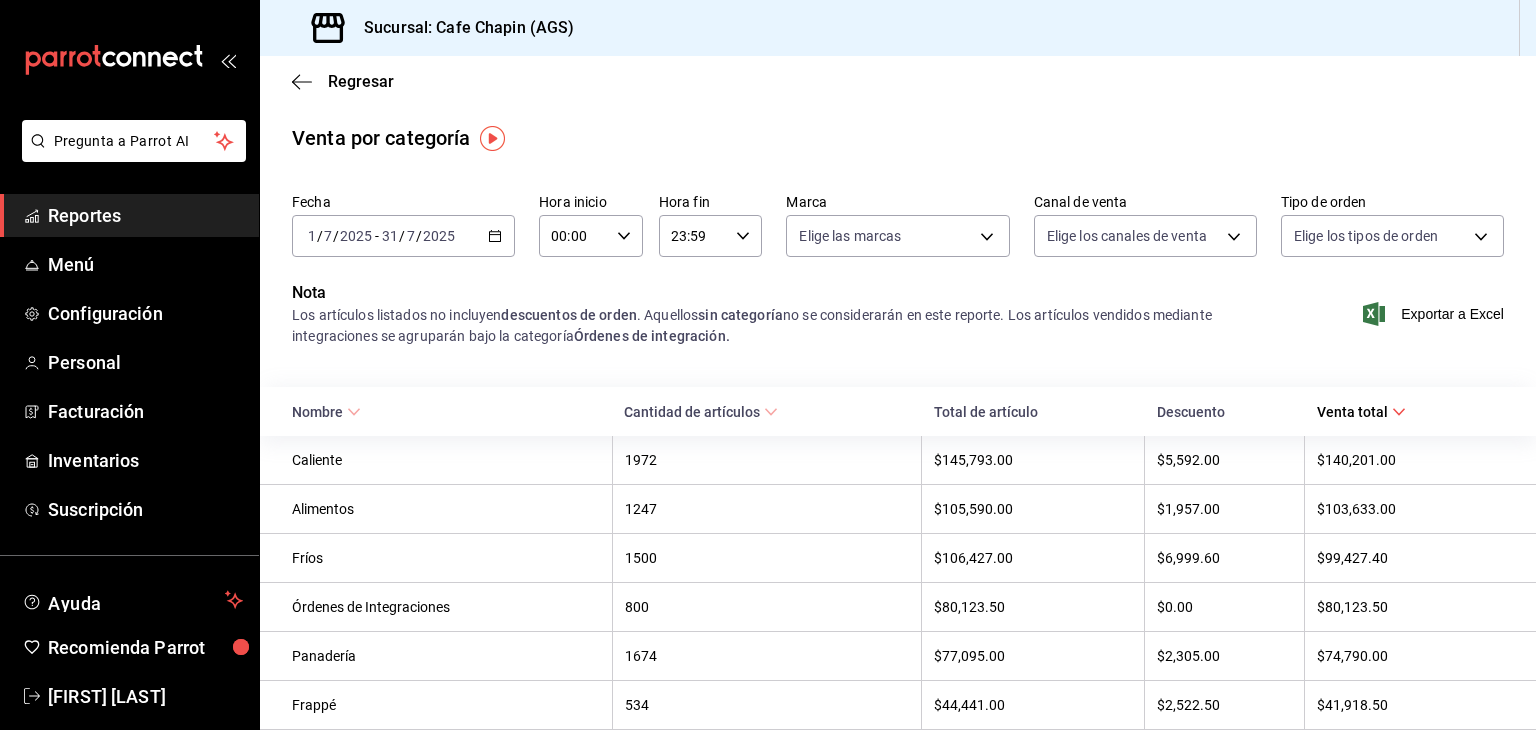 click on "Ver todos Comer aquí pago al momento Para llevar Asignar mesa Externo ererere Para recoger Repartidores" at bounding box center [768, 365] 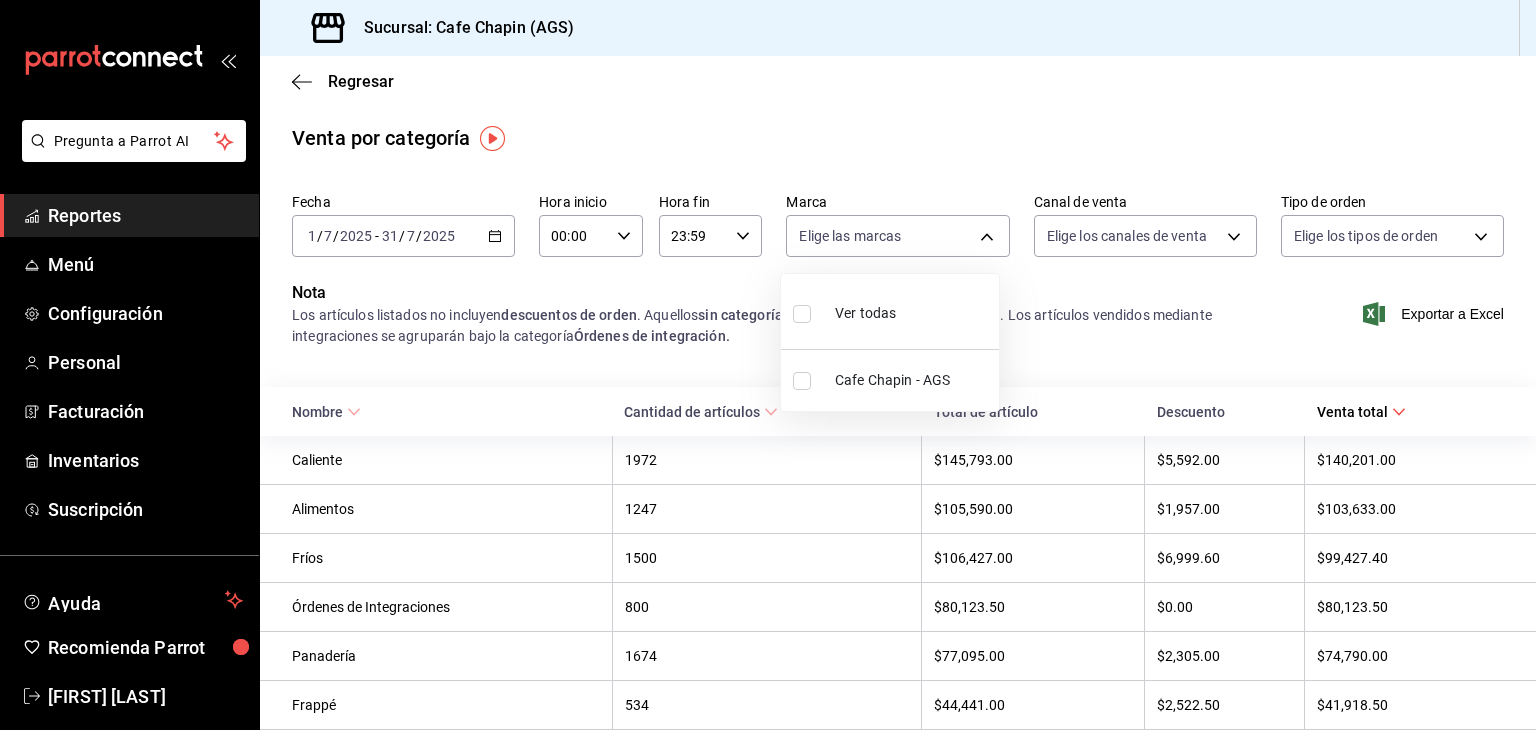 click on "Pregunta a Parrot AI Reportes   Menú   Configuración   Personal   Facturación   Inventarios   Suscripción   Ayuda Recomienda Parrot   [FIRST] [LAST]   Sugerir nueva función   Sucursal: Cafe Chapin (AGS) Regresar Venta por categoría Fecha [DATE] 1 / [MONTH] / [YEAR] - [DATE] / [MONTH] / [YEAR] [TIME] [TIME] Hora inicio [TIME] Hora inicio Hora fin [TIME] Hora fin Marca Elige las marcas Canal de venta Elige los canales de venta Tipo de orden Elige los tipos de orden Nota Los artículos listados no incluyen  descuentos de orden . Aquellos  sin categoría  no se considerarán en este reporte. Los artículos vendidos mediante integraciones se agruparán bajo la categoría  Órdenes de integración. Exportar a Excel Nombre Cantidad de artículos Total de artículo Descuento Venta total Caliente 1972 $145,793.00 $5,592.00 $140,201.00 Alimentos 1247 $105,590.00 $1,957.00 $103,633.00 Fríos 1500 $106,427.00 $6,999.60 $99,427.40 Órdenes de Integraciones 800 $80,123.50 $0.00 $80,123.50 Panadería 1674 $77,095.00 $2,305.00 $74,790.00" at bounding box center (768, 365) 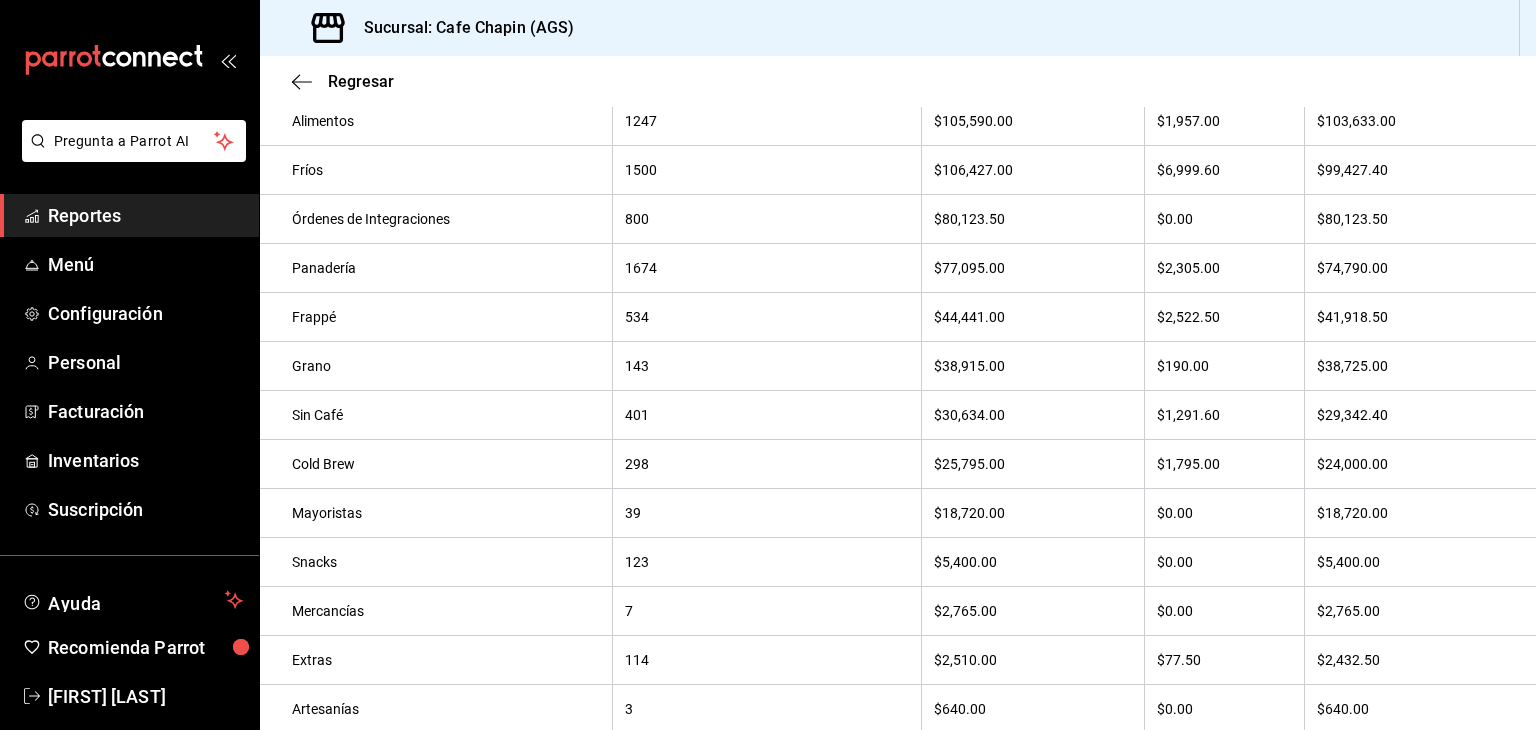 scroll, scrollTop: 400, scrollLeft: 0, axis: vertical 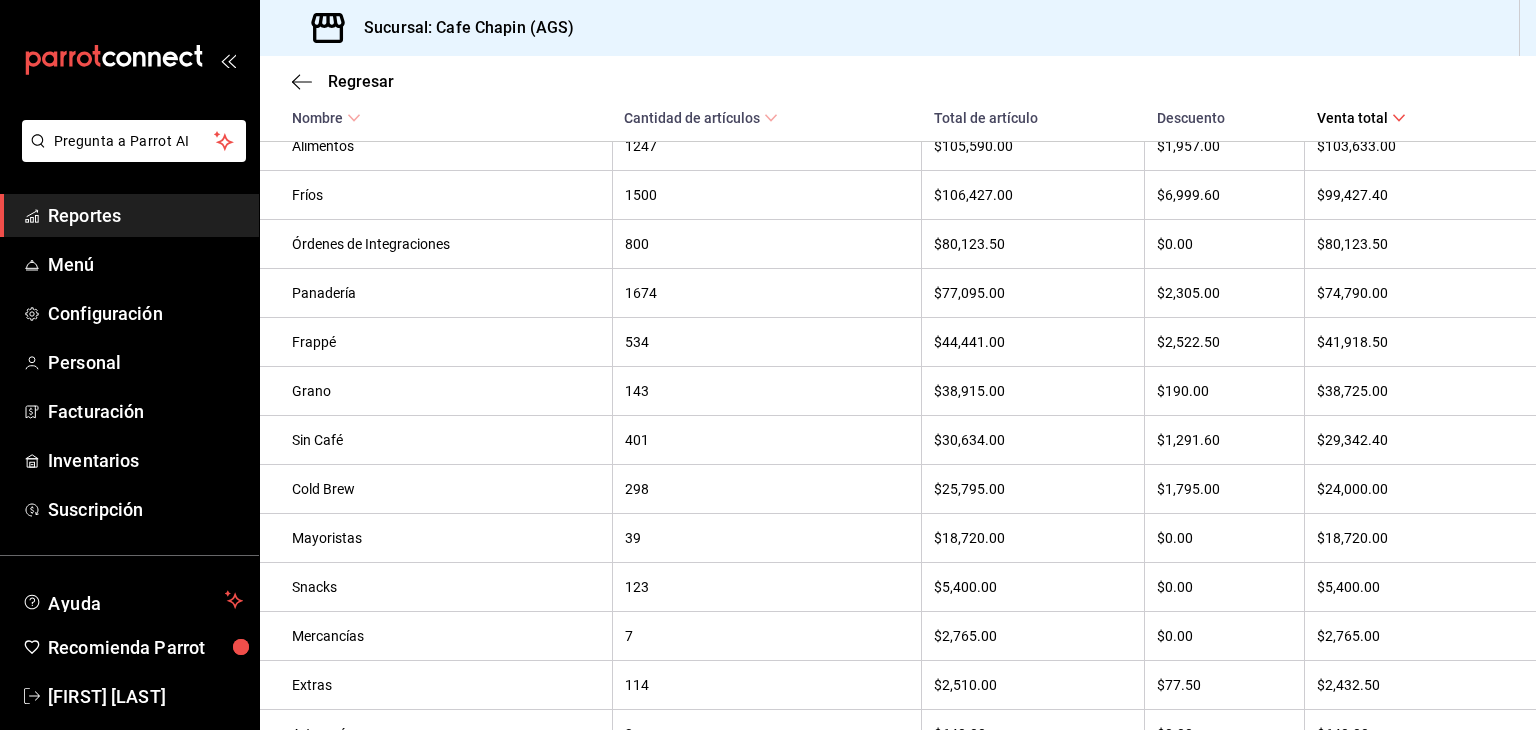 drag, startPoint x: 332, startPoint y: 304, endPoint x: 714, endPoint y: 293, distance: 382.15836 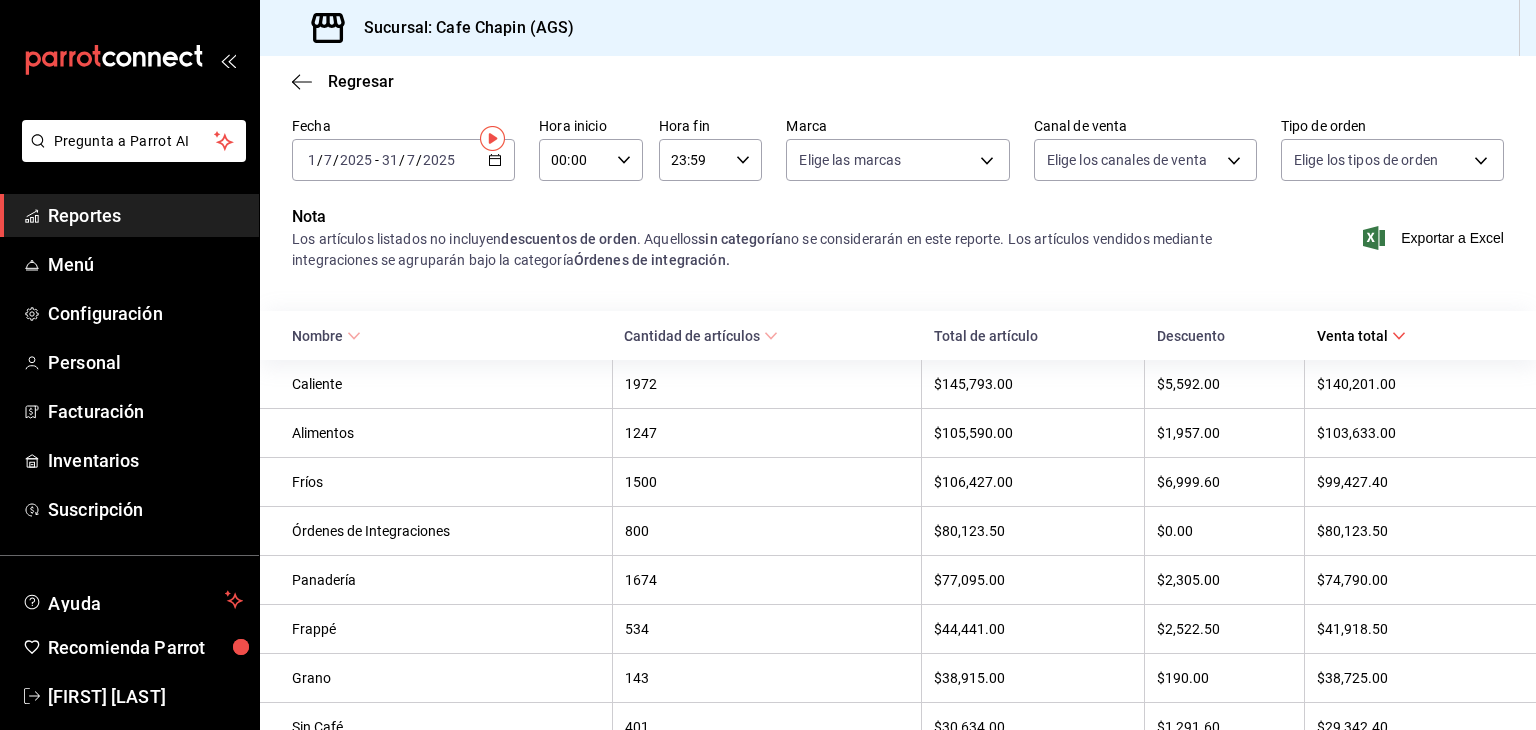 scroll, scrollTop: 0, scrollLeft: 0, axis: both 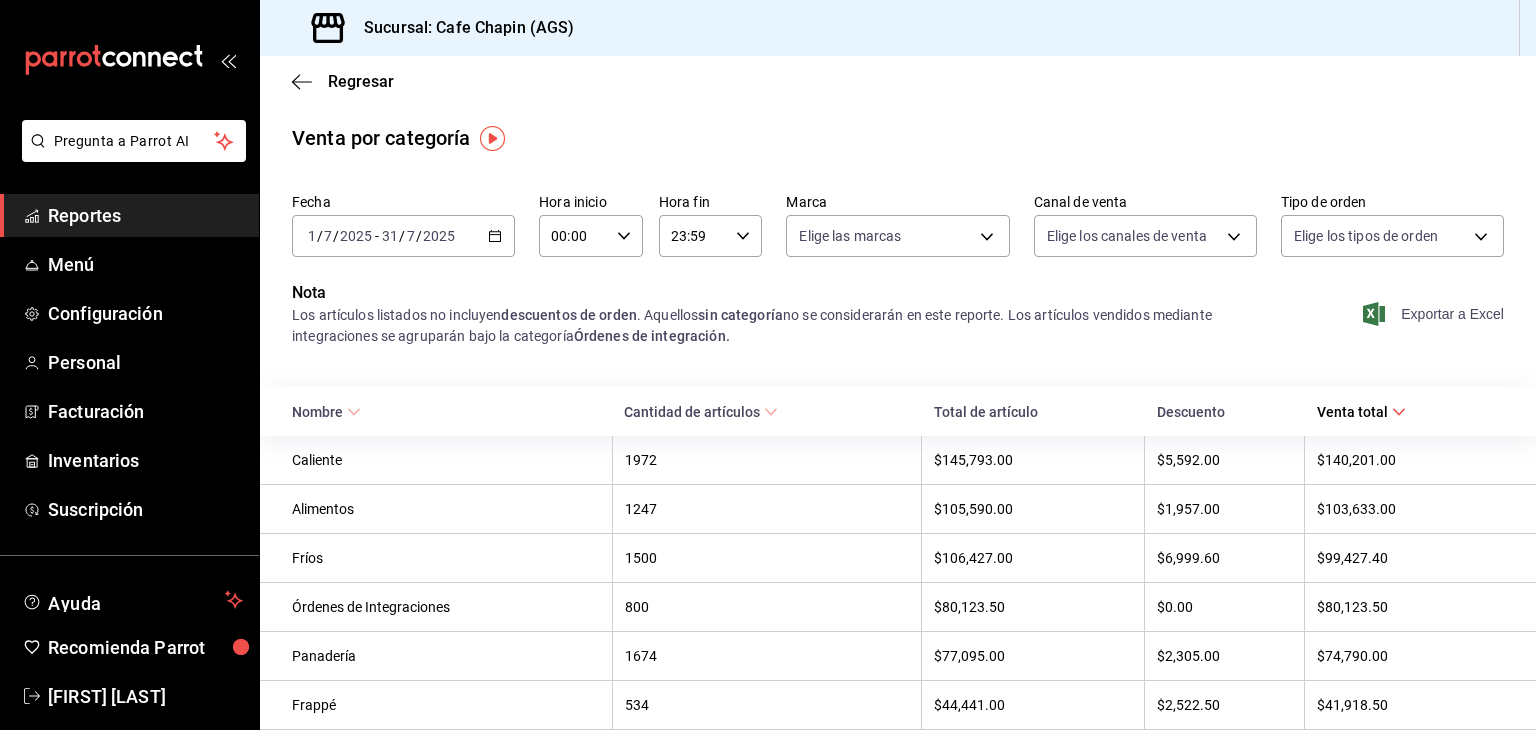 click on "Exportar a Excel" at bounding box center (1435, 314) 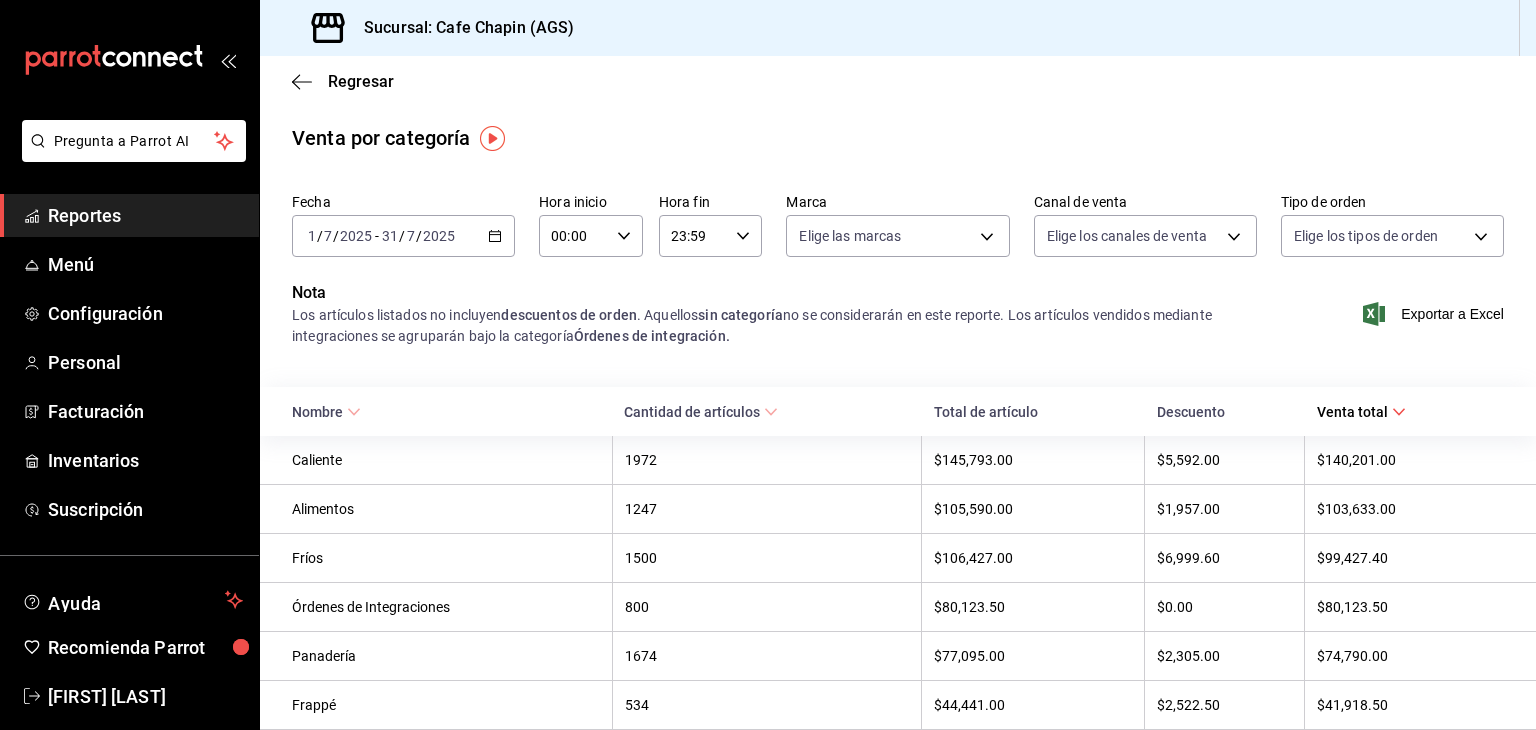 type 